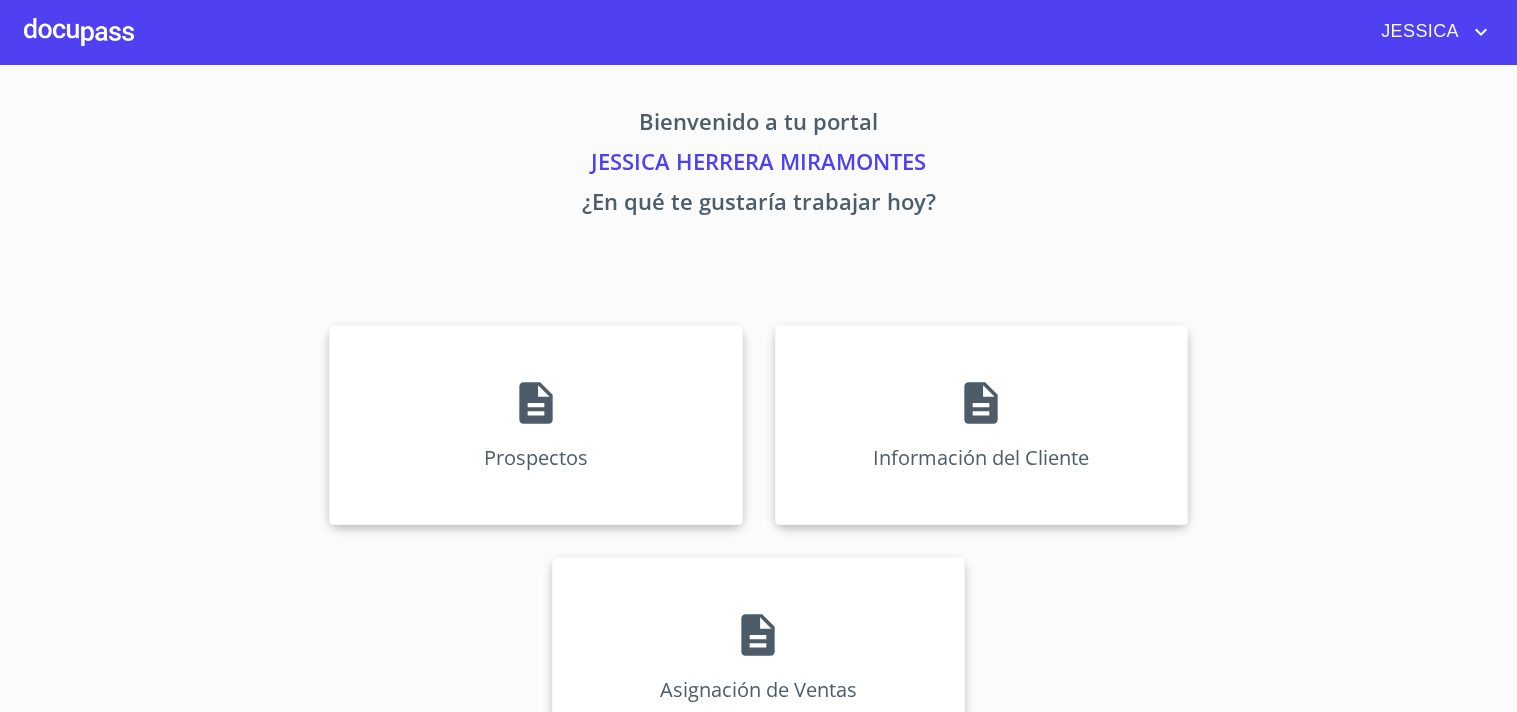 scroll, scrollTop: 0, scrollLeft: 0, axis: both 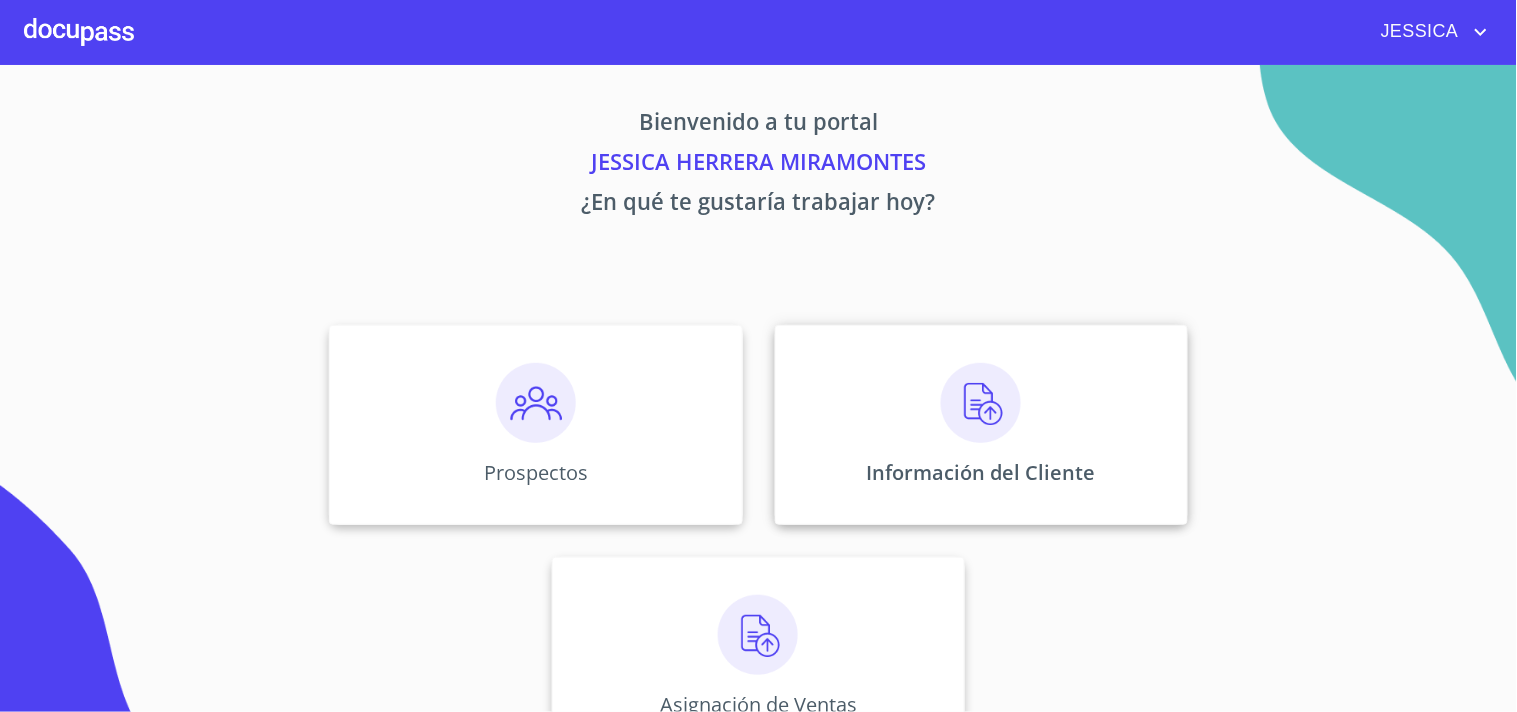 click at bounding box center (981, 403) 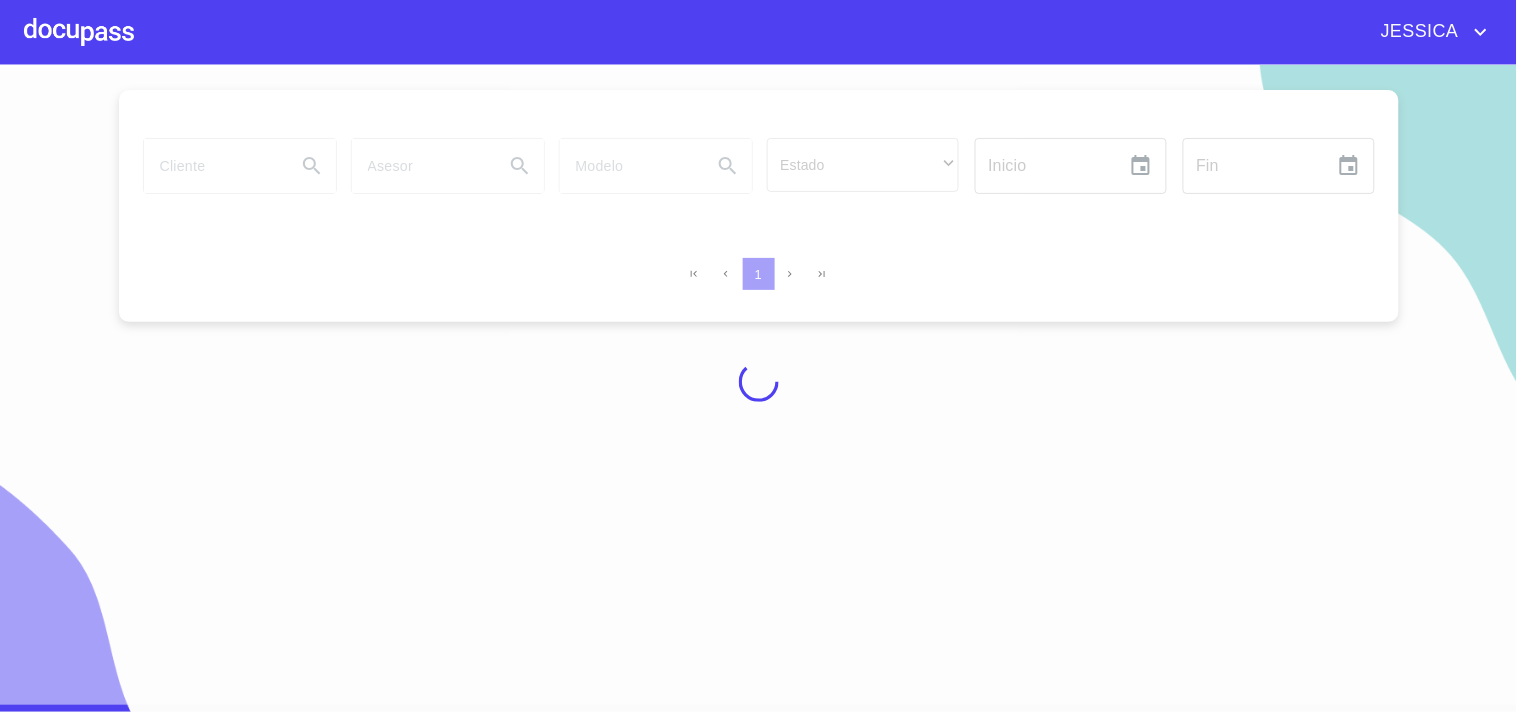 scroll, scrollTop: 0, scrollLeft: 0, axis: both 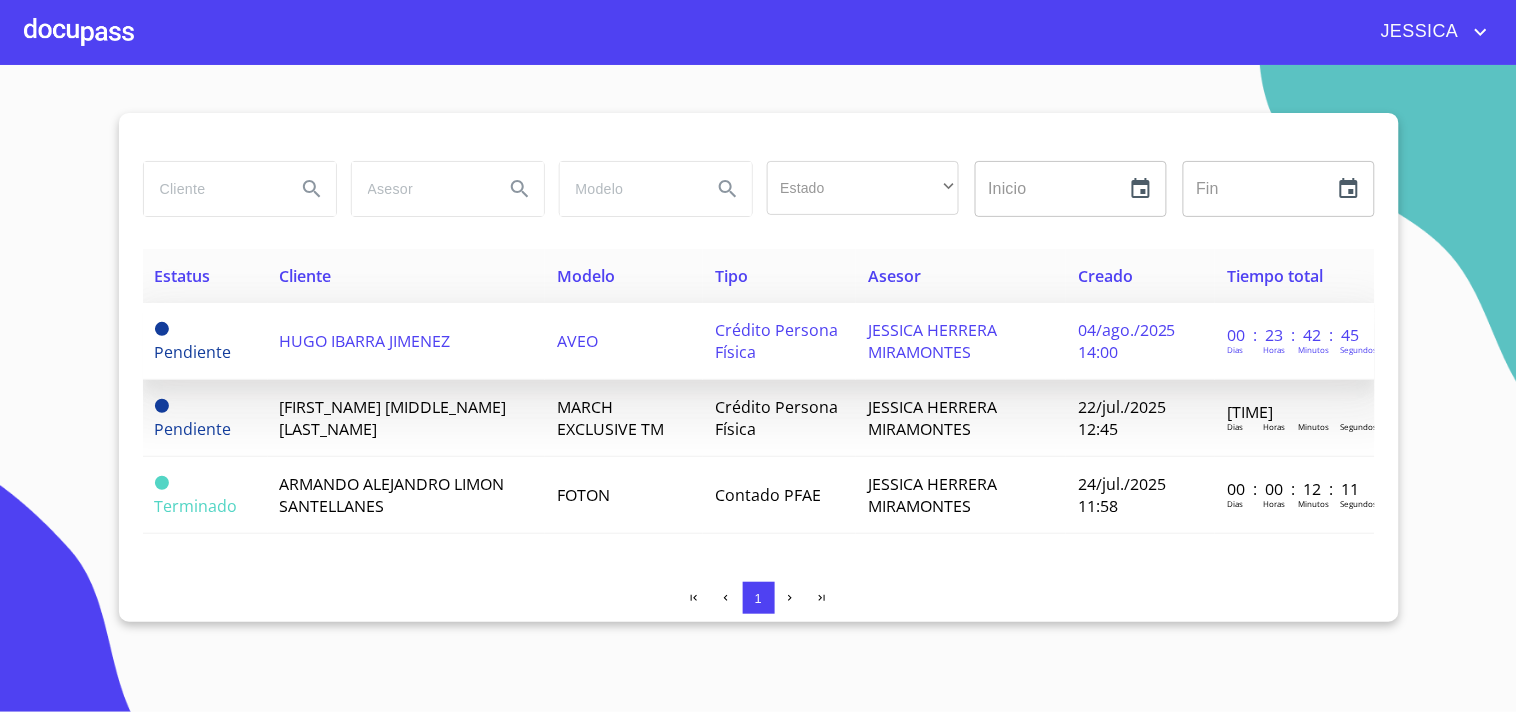 click on "HUGO  IBARRA  JIMENEZ" at bounding box center (407, 341) 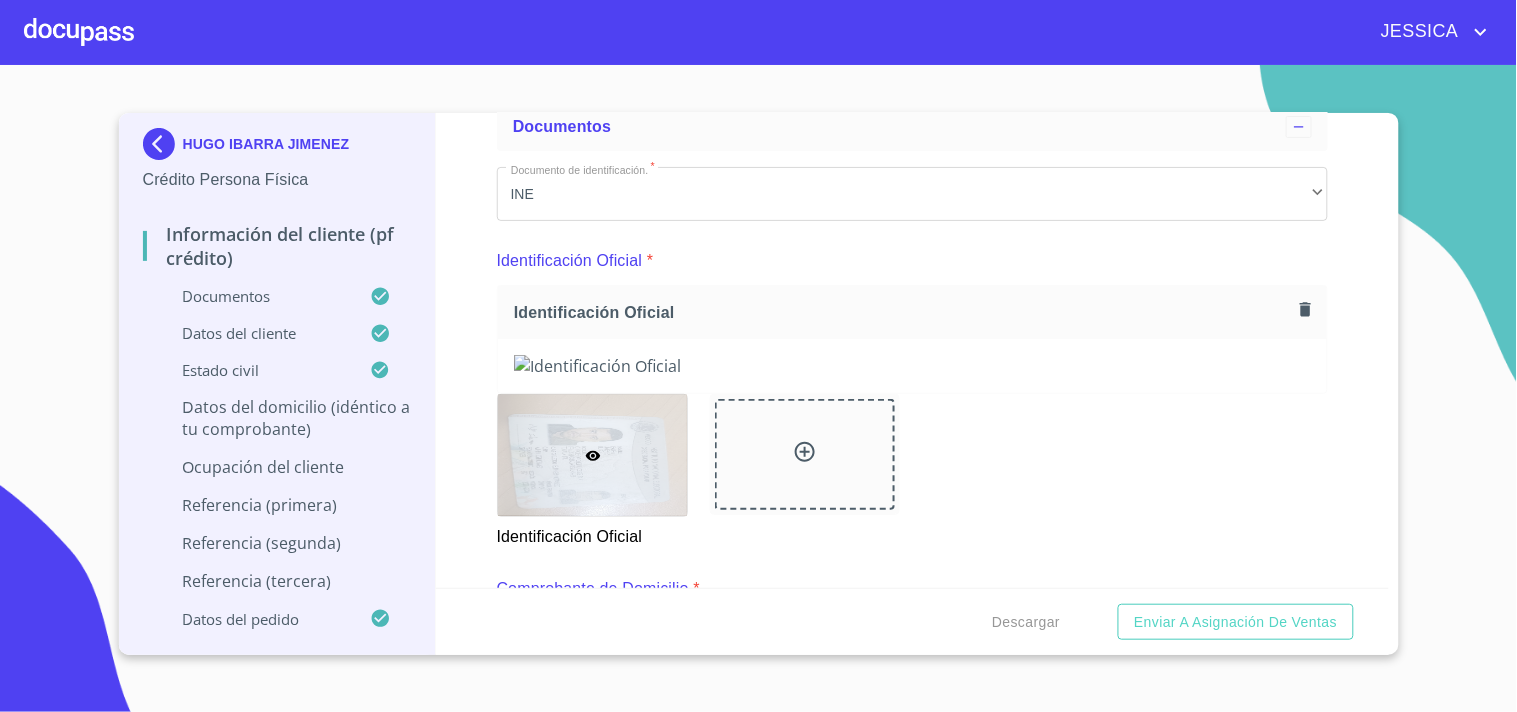 scroll, scrollTop: 218, scrollLeft: 0, axis: vertical 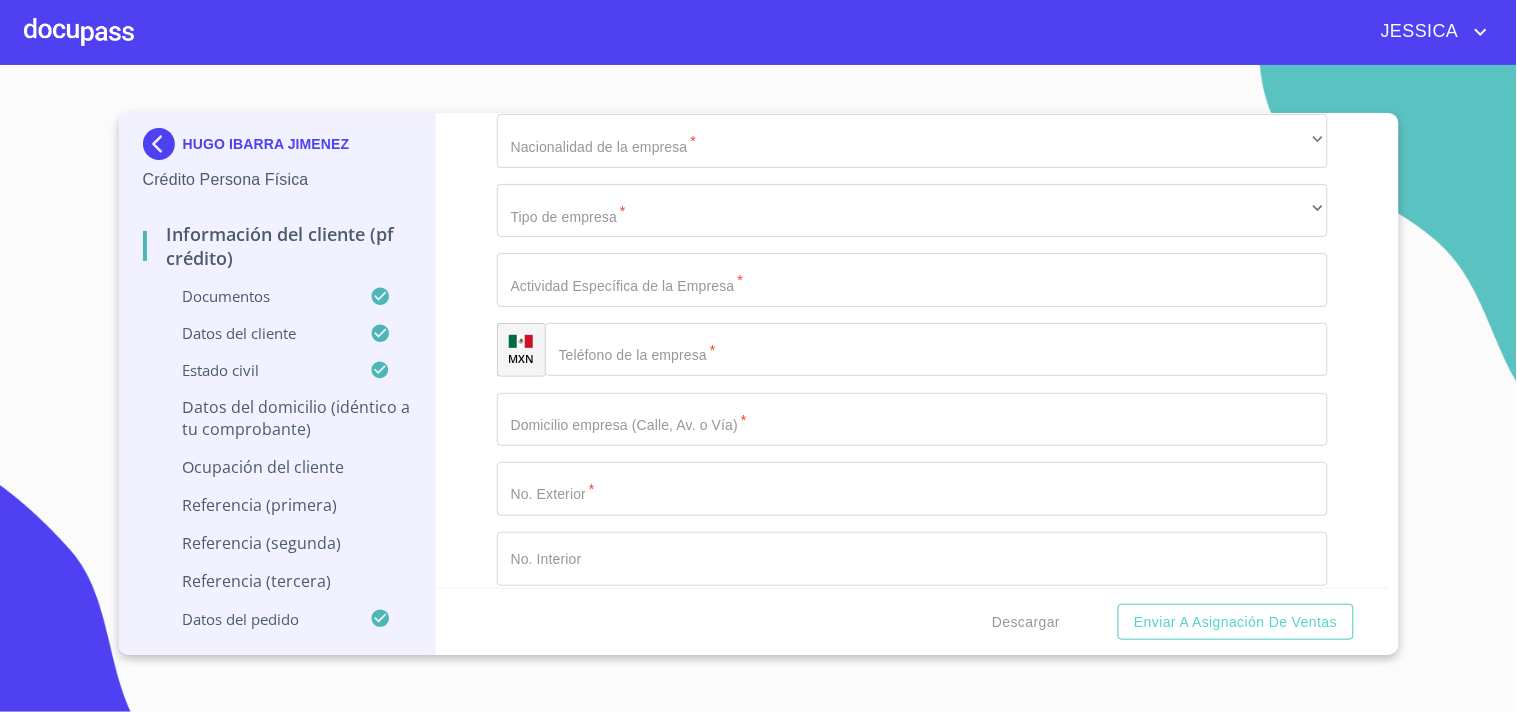 click on "​" at bounding box center (912, -844) 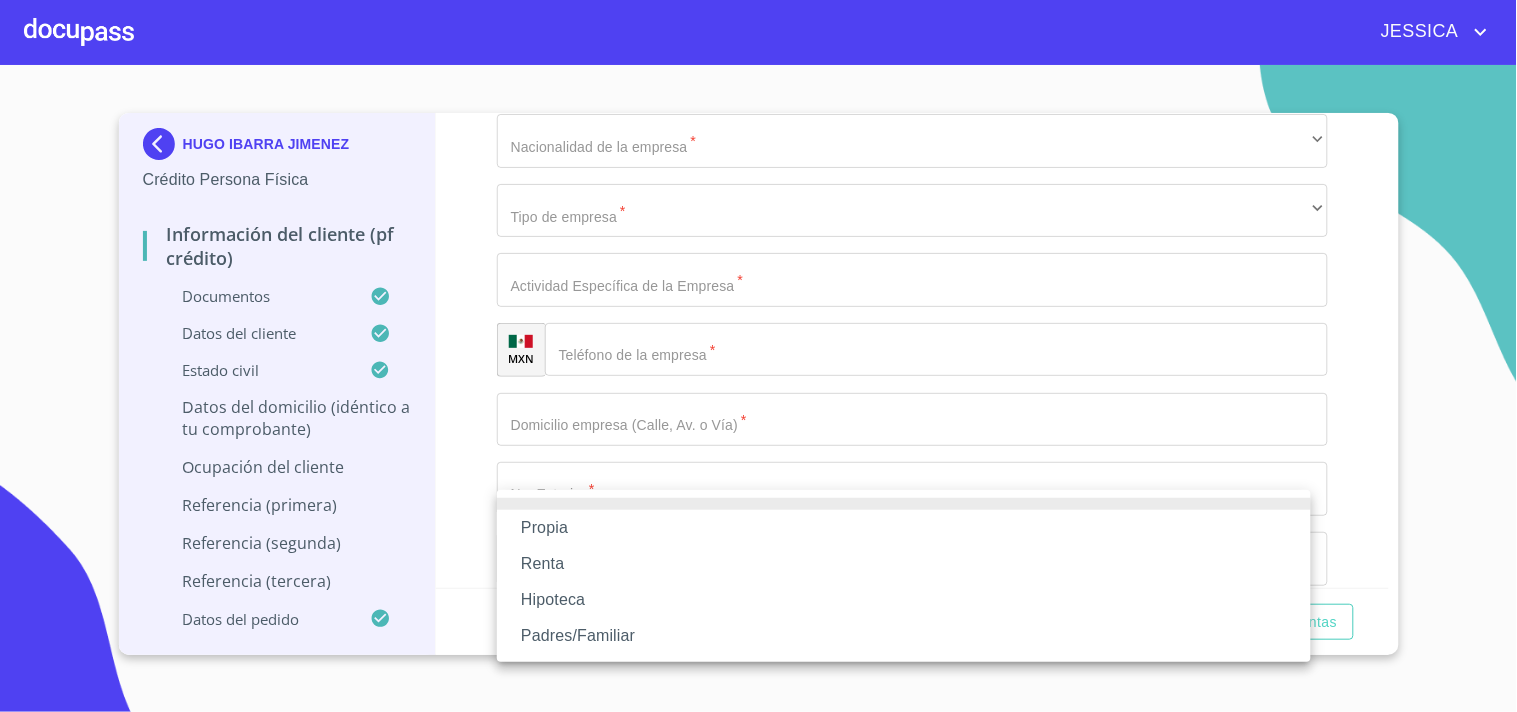 click on "Propia" at bounding box center [904, 528] 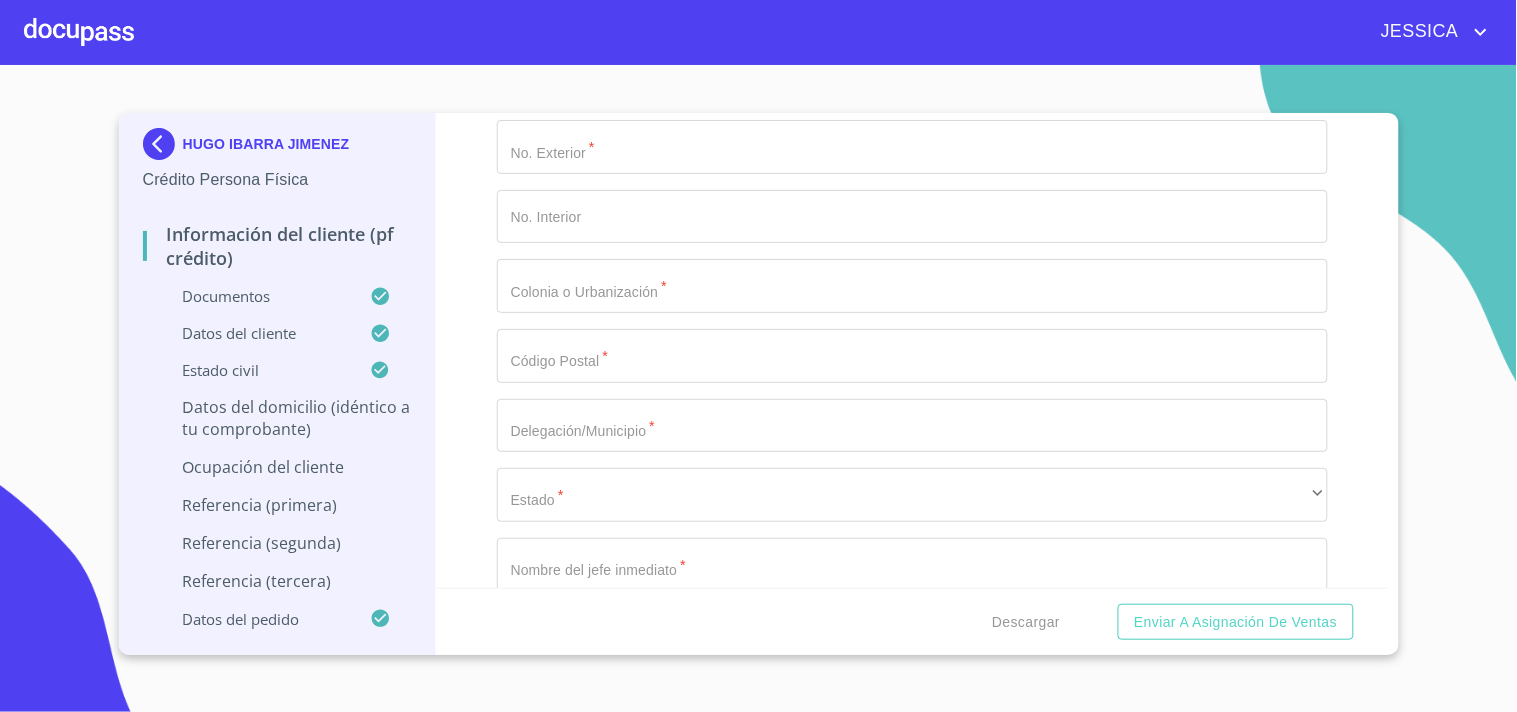 scroll, scrollTop: 8777, scrollLeft: 0, axis: vertical 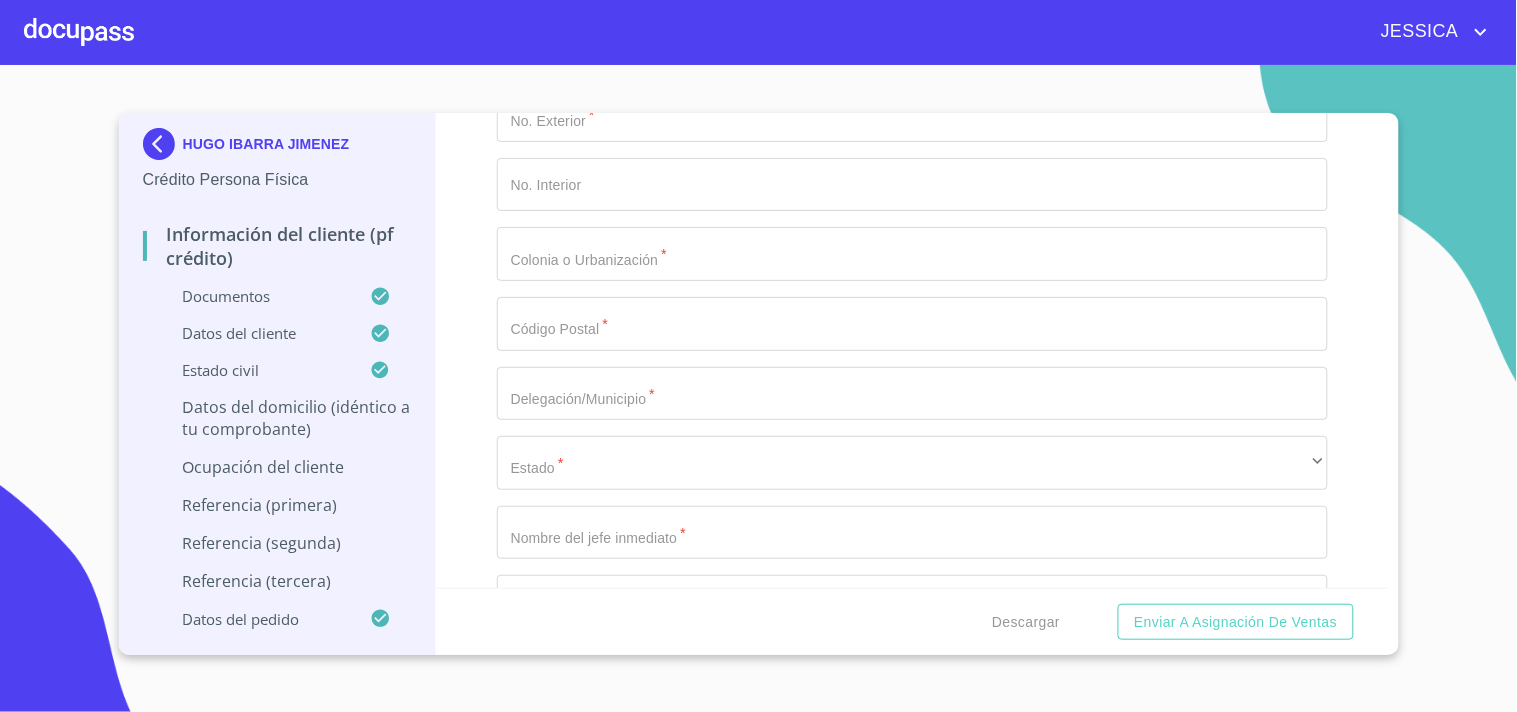 click on "Documento de identificación.   *" at bounding box center [912, -1219] 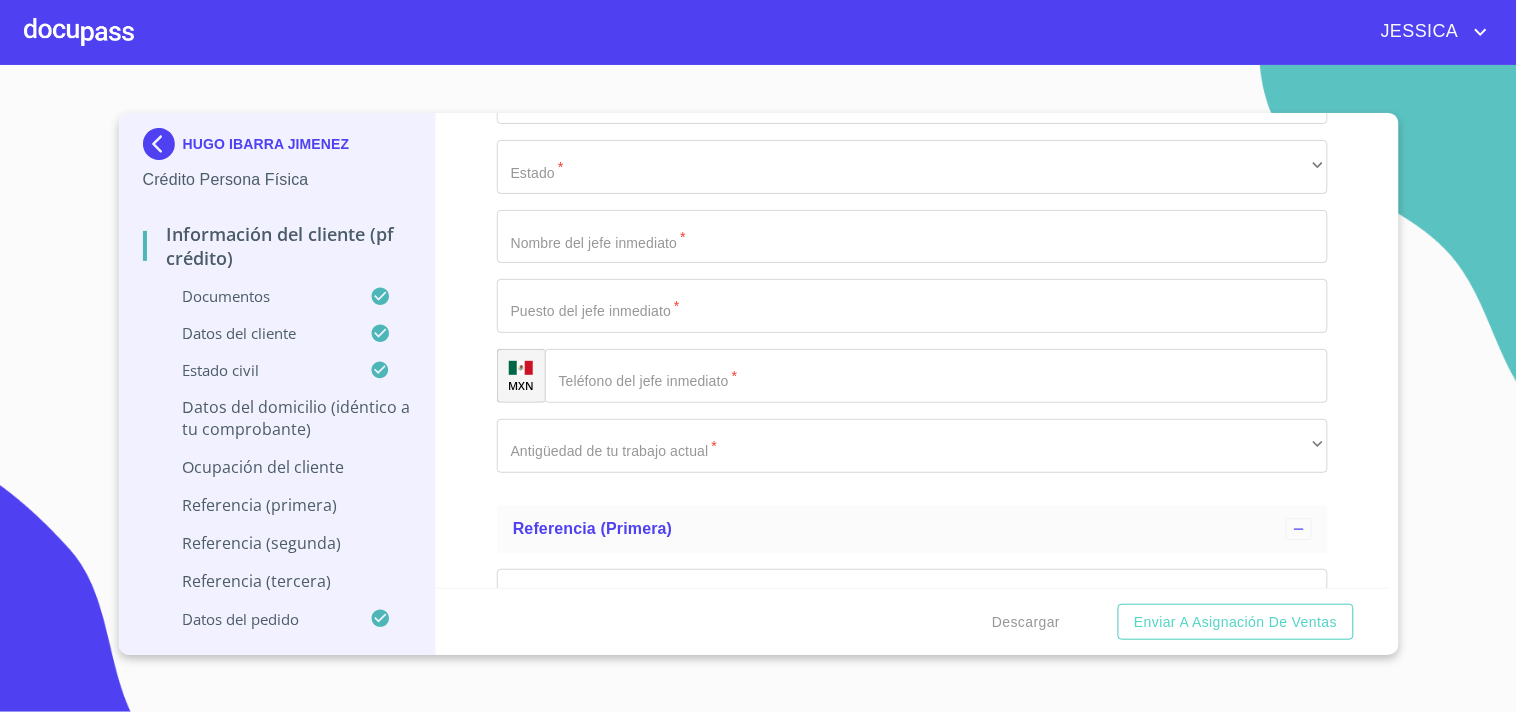 scroll, scrollTop: 9111, scrollLeft: 0, axis: vertical 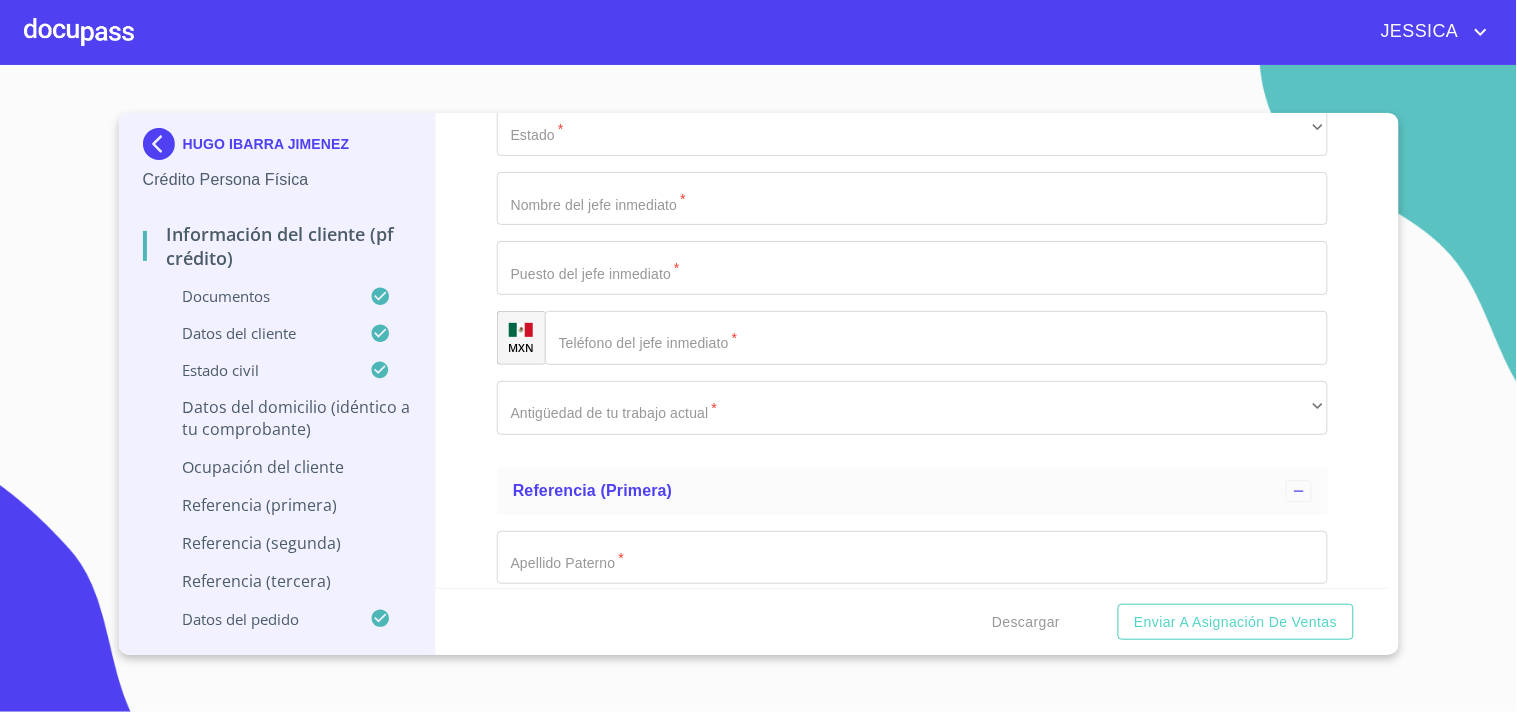 click on "​" at bounding box center [912, -1135] 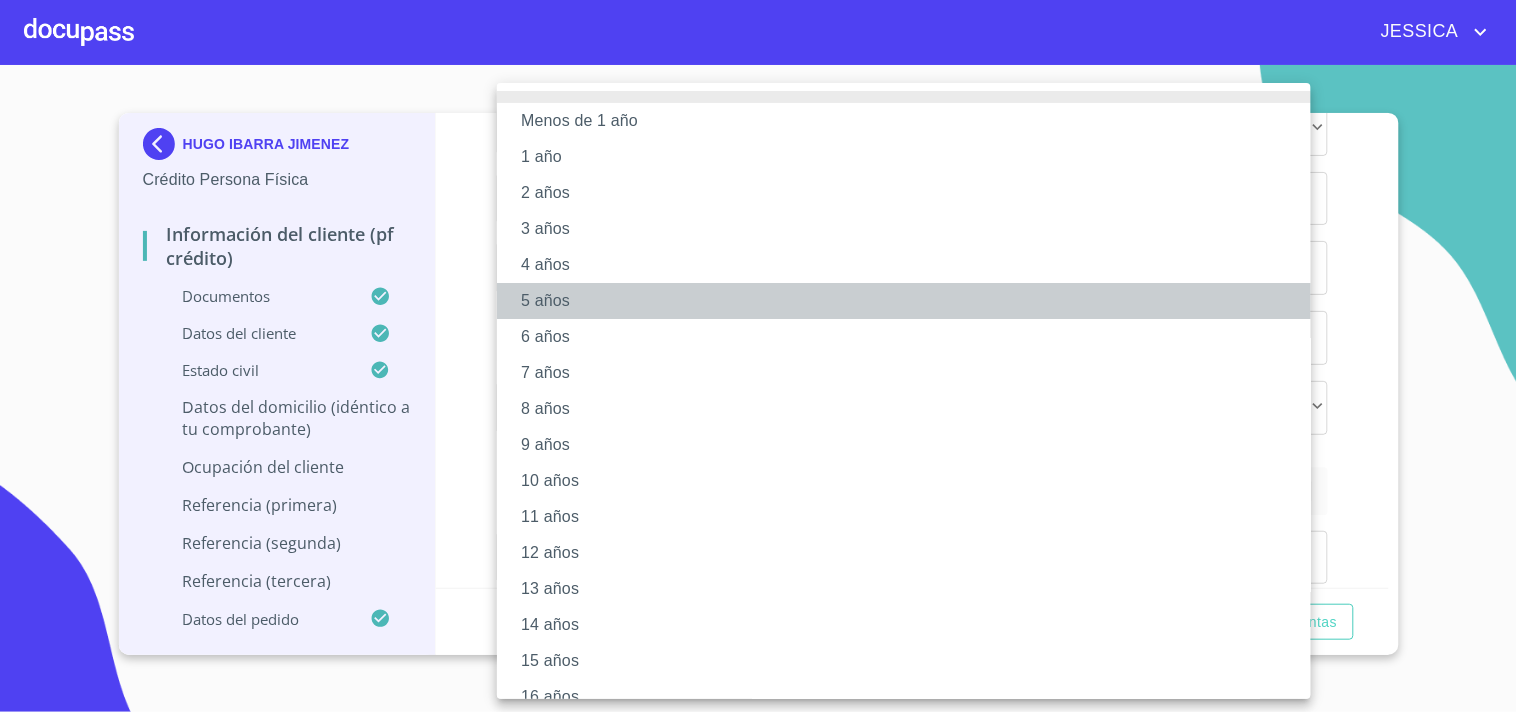 click on "5 años" at bounding box center [912, 301] 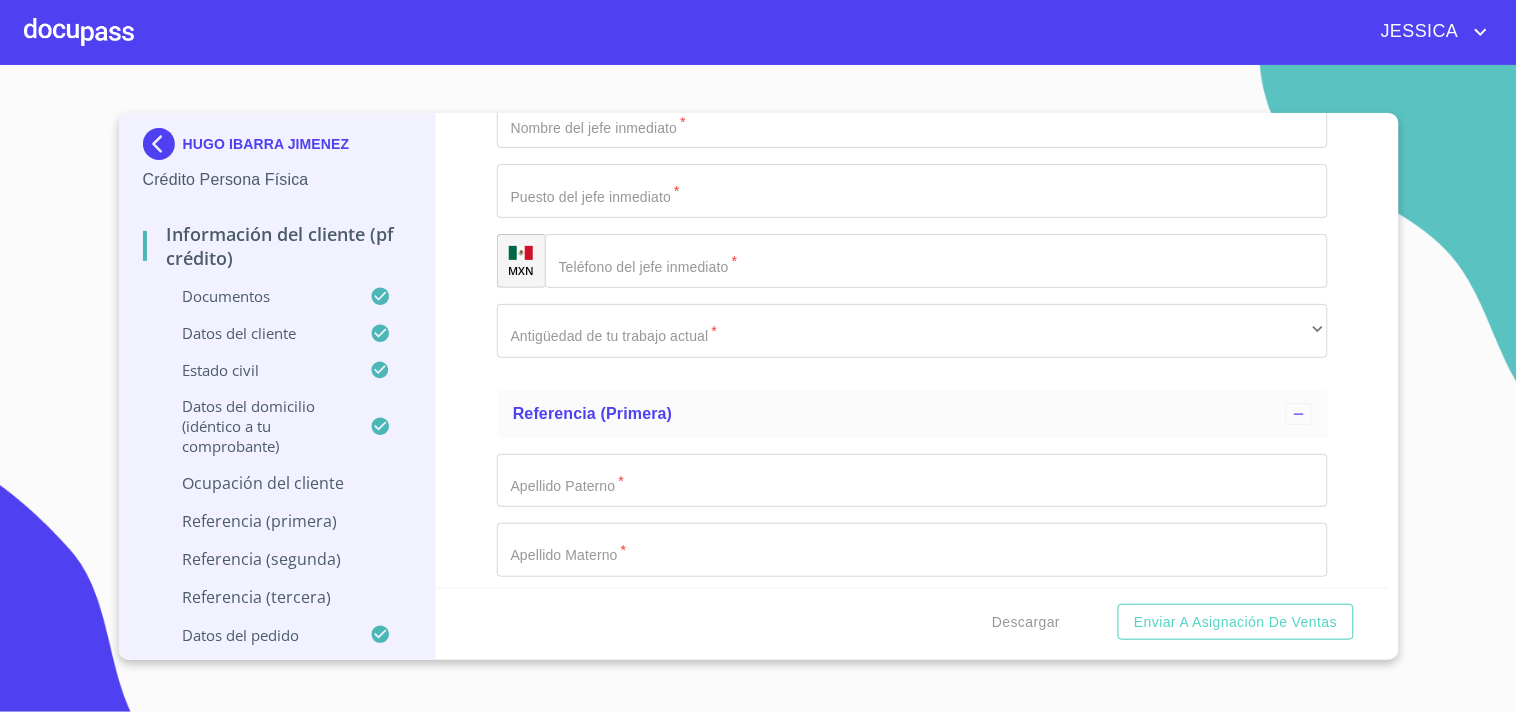 scroll, scrollTop: 9333, scrollLeft: 0, axis: vertical 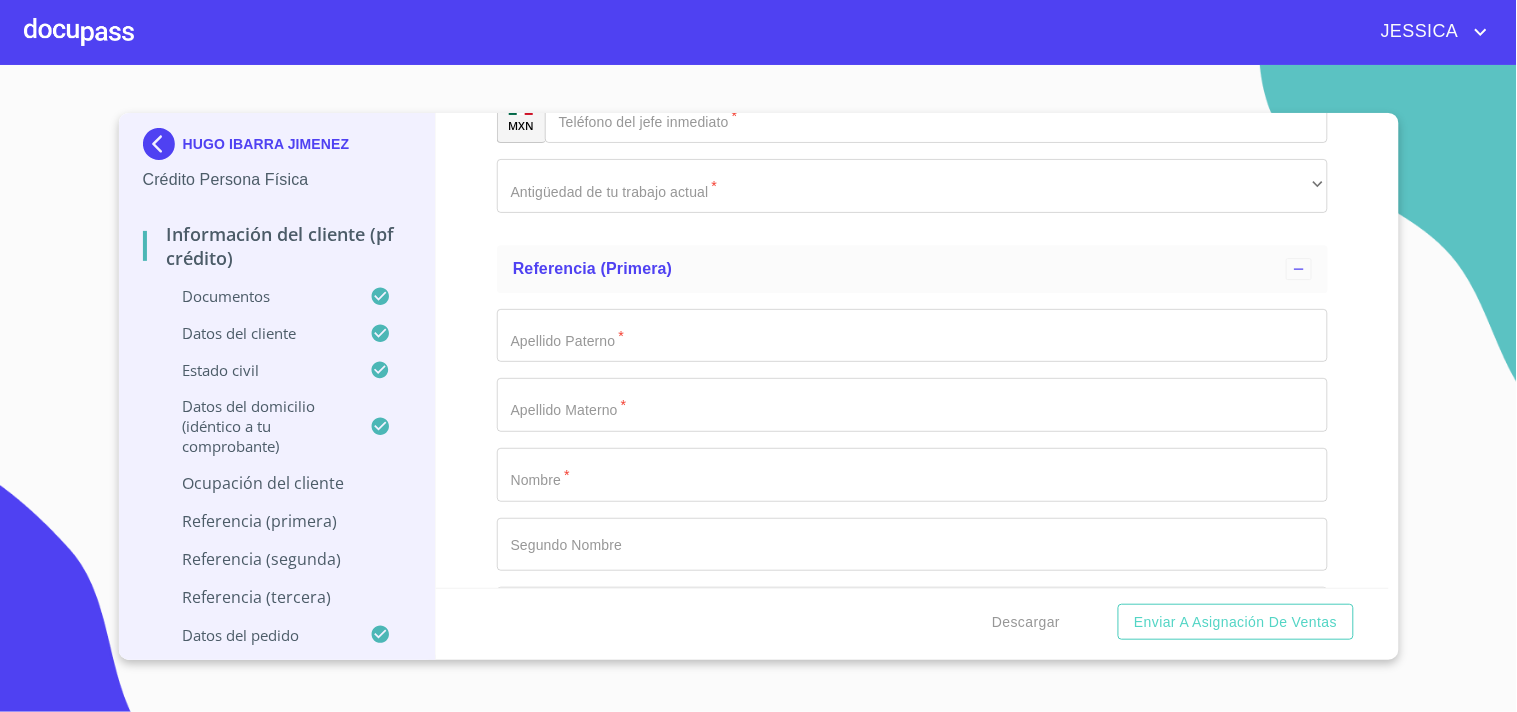 click at bounding box center [889, -1068] 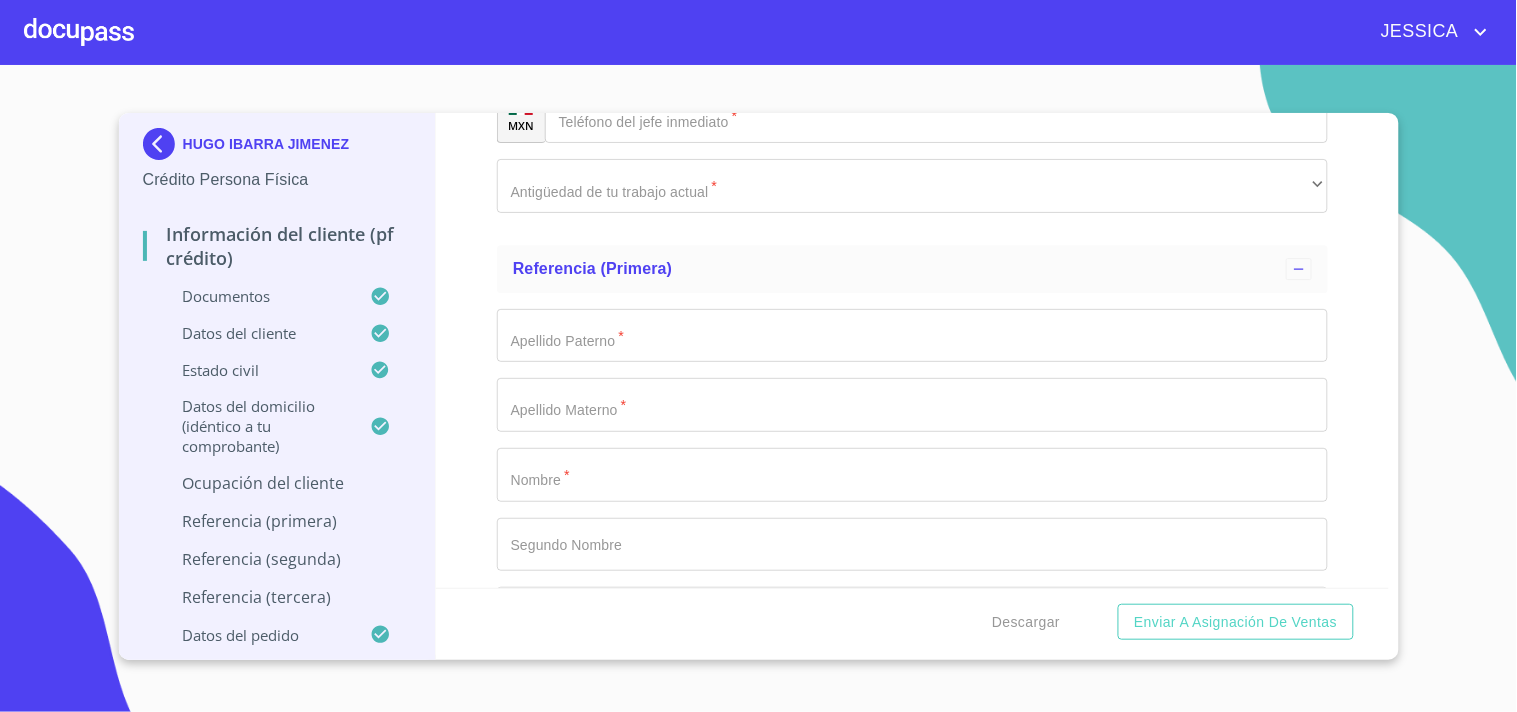 click 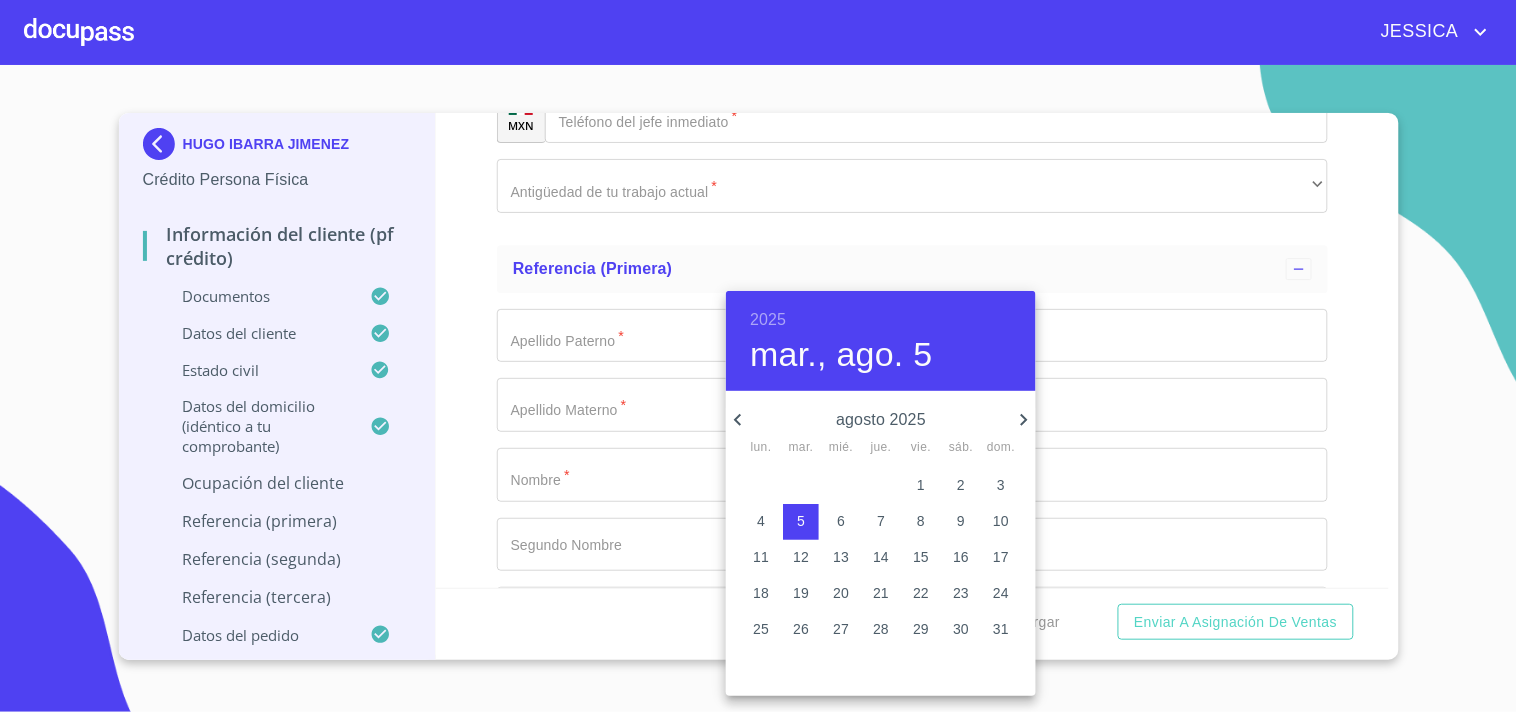 click on "2025" at bounding box center [768, 320] 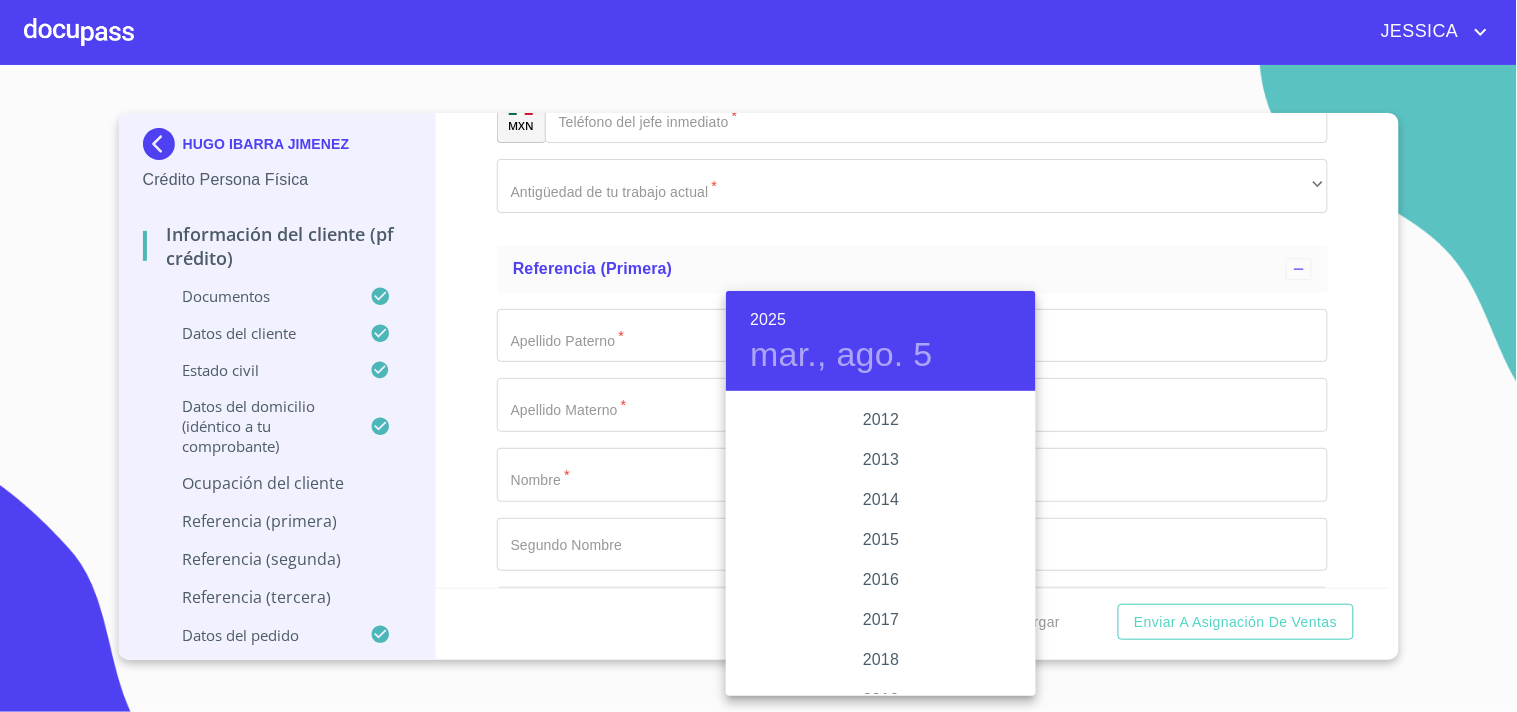 scroll, scrollTop: 3435, scrollLeft: 0, axis: vertical 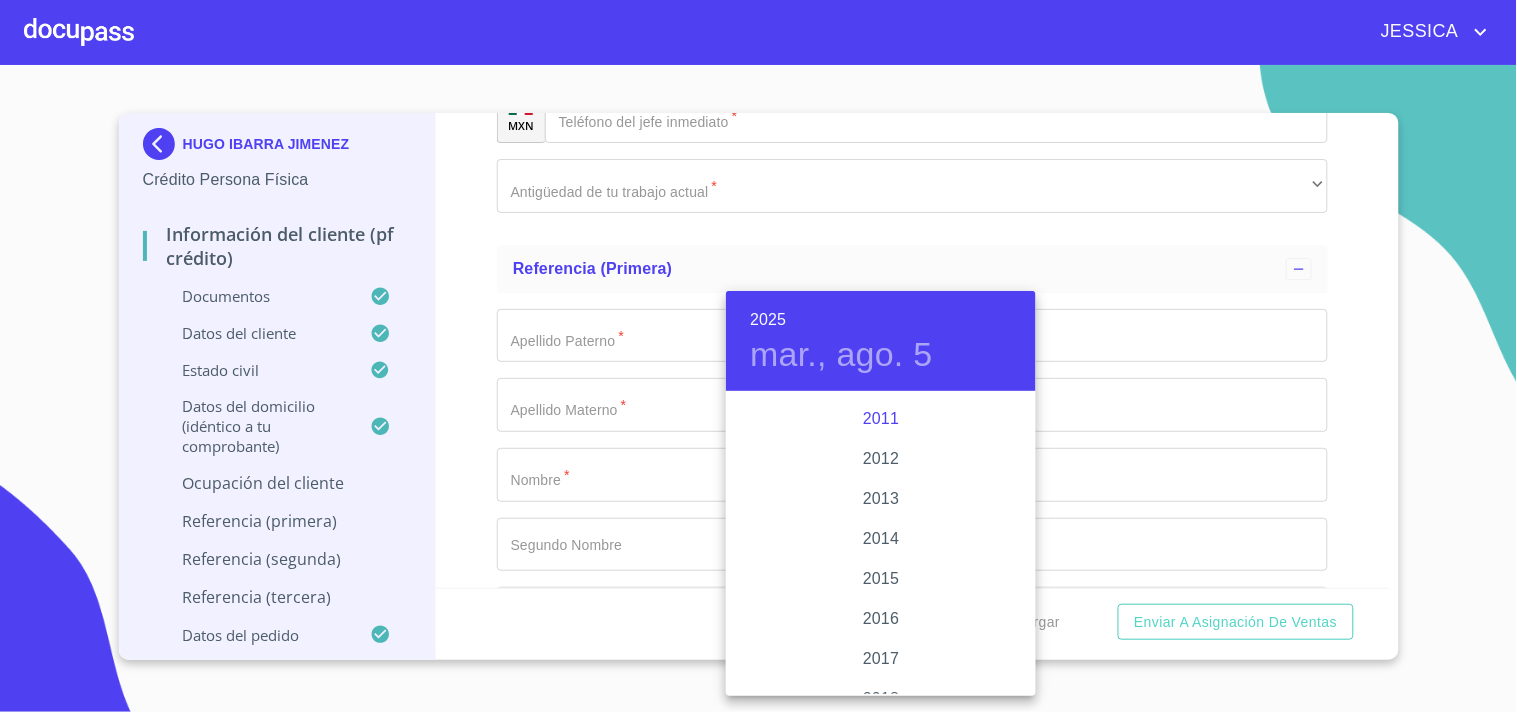 click on "2011" at bounding box center (881, 419) 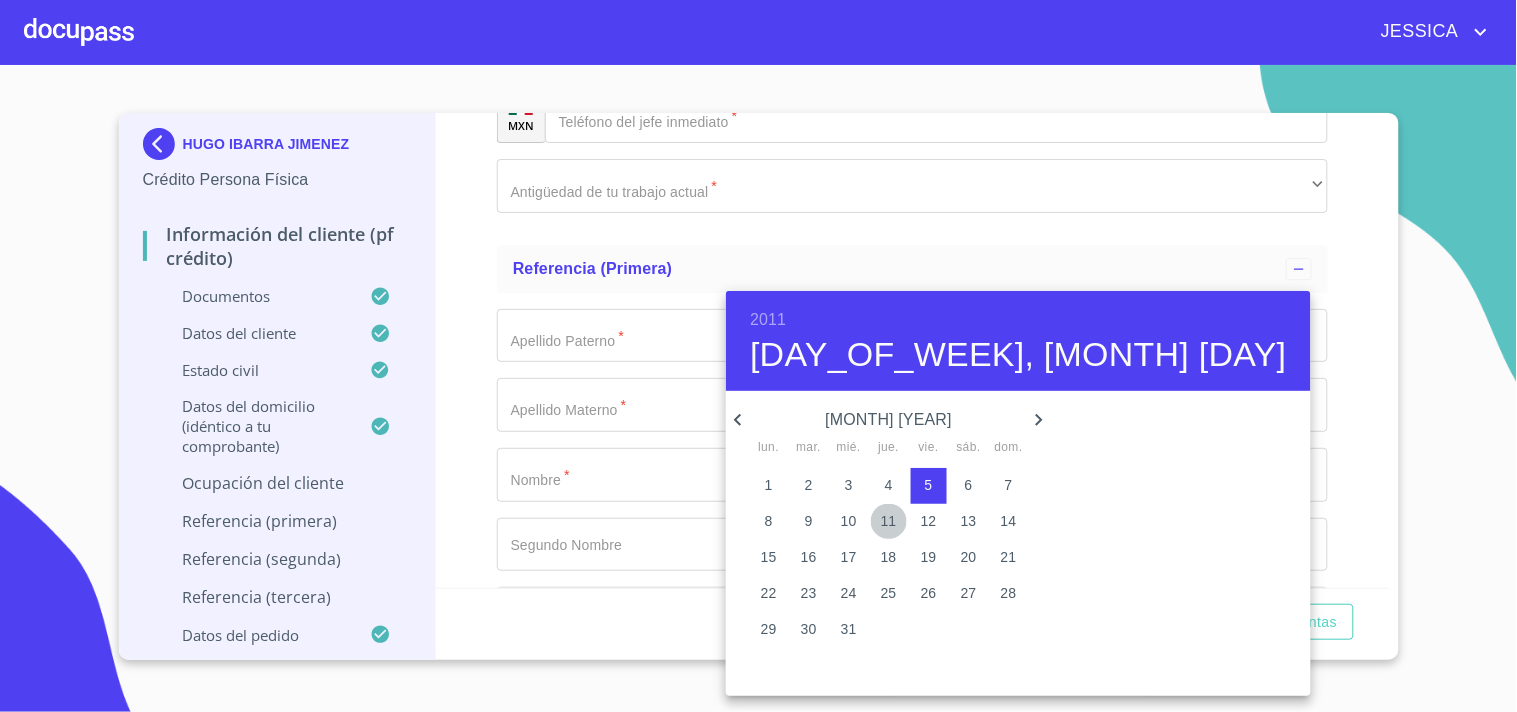 click on "11" at bounding box center (889, 521) 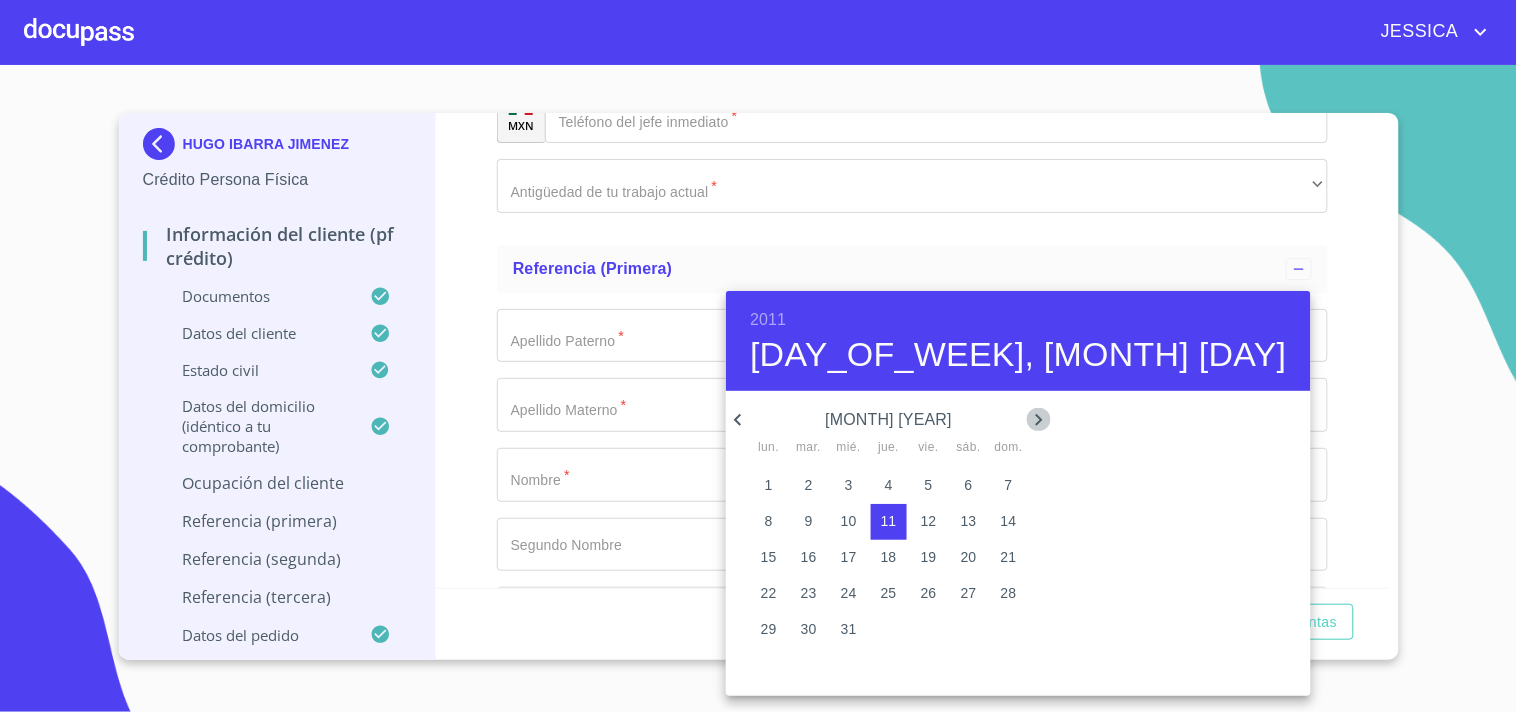click 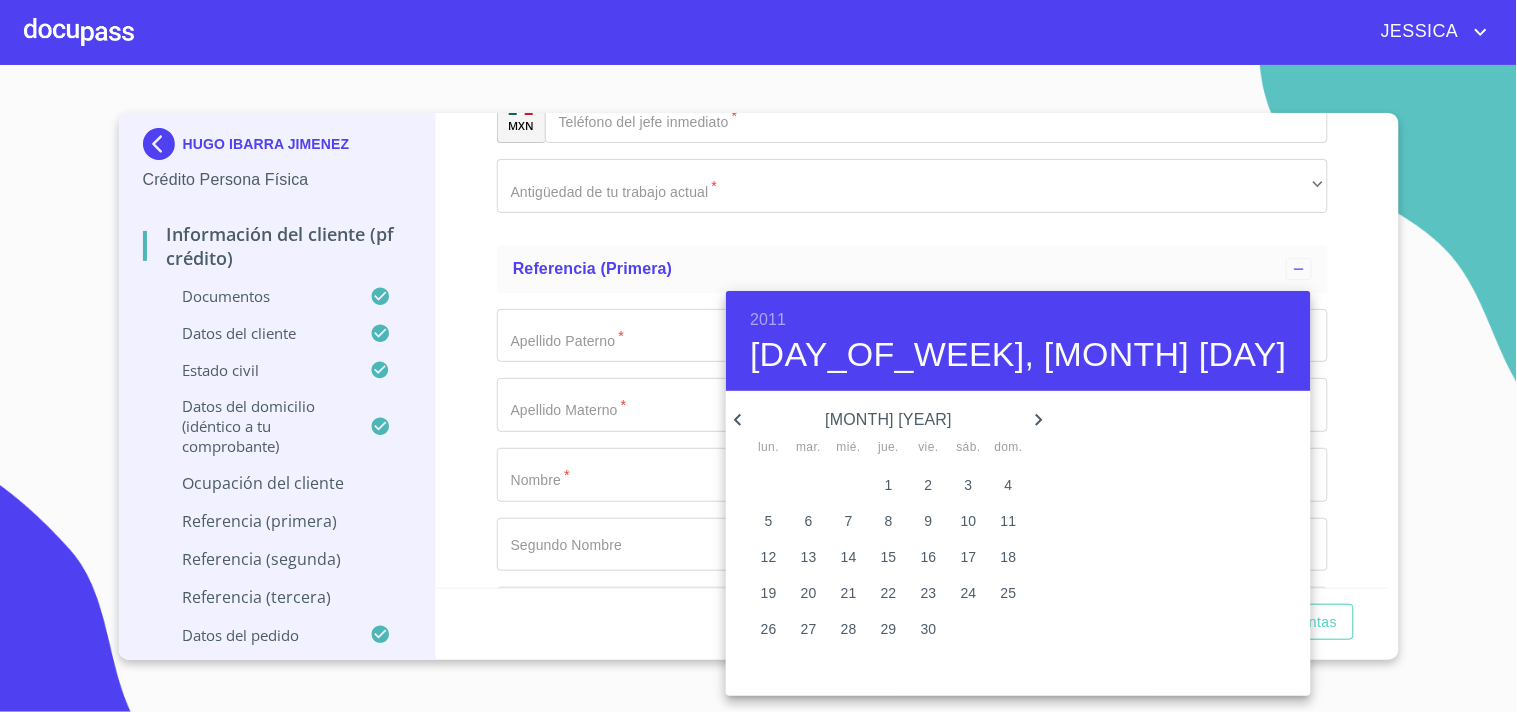 click on "8" at bounding box center (889, 521) 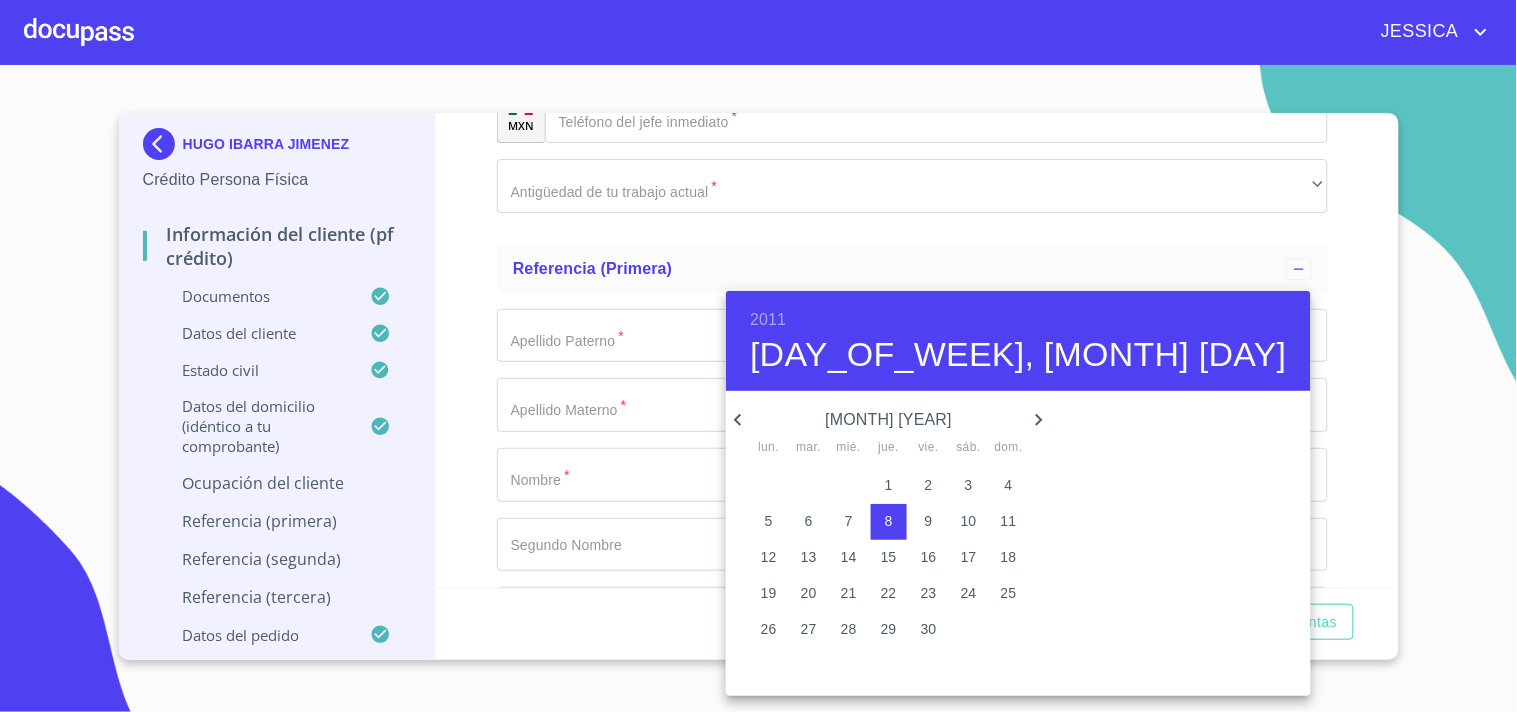 click at bounding box center [758, 356] 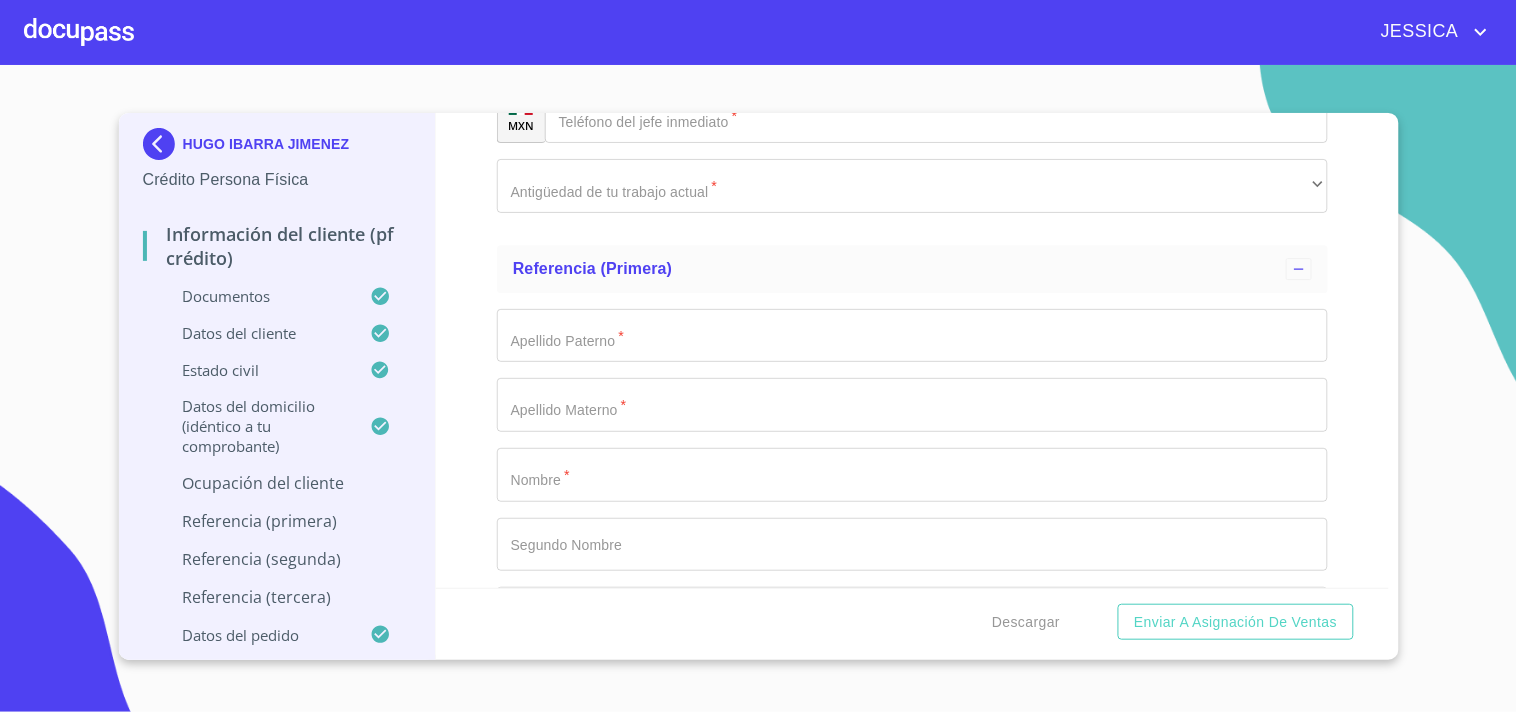 click on "Documento de identificación.   *" at bounding box center (889, -3258) 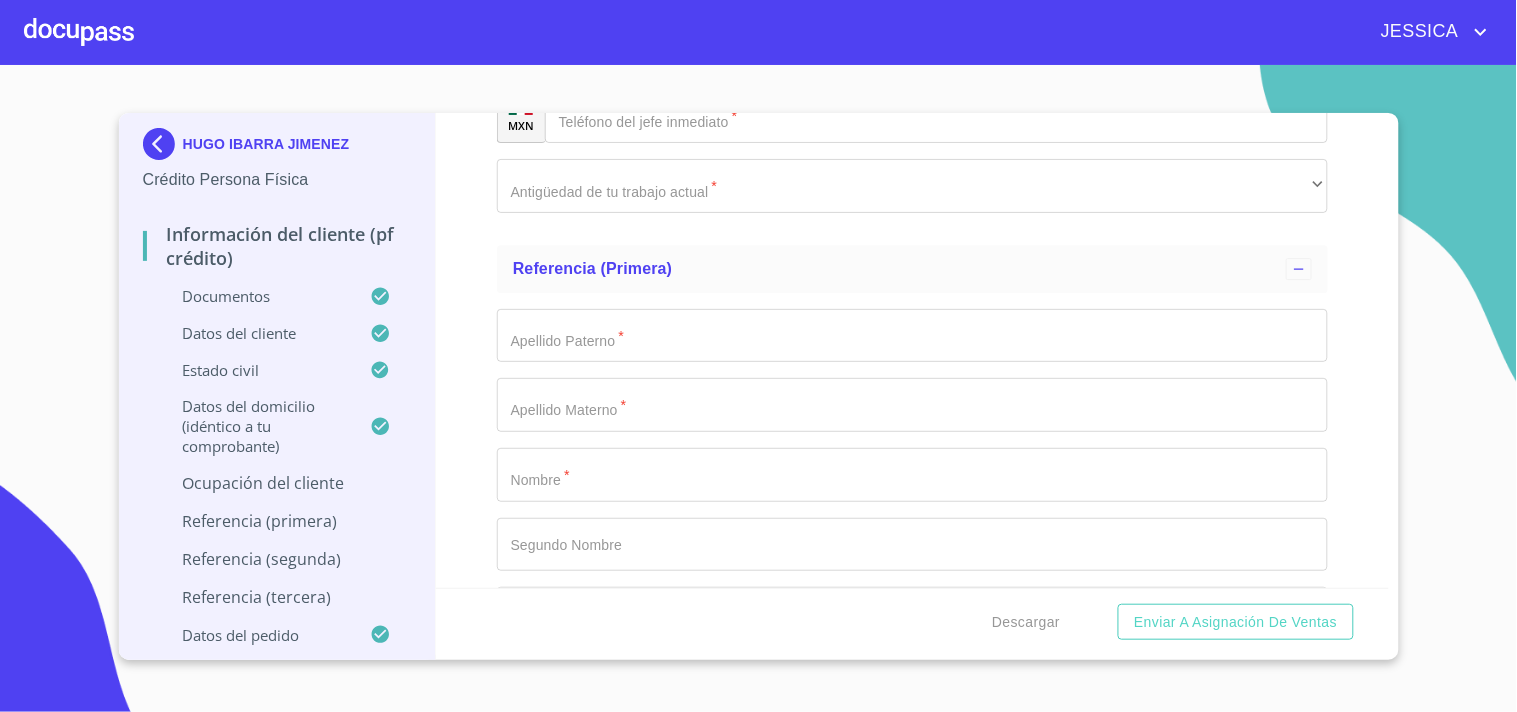 click on "​" at bounding box center (912, -929) 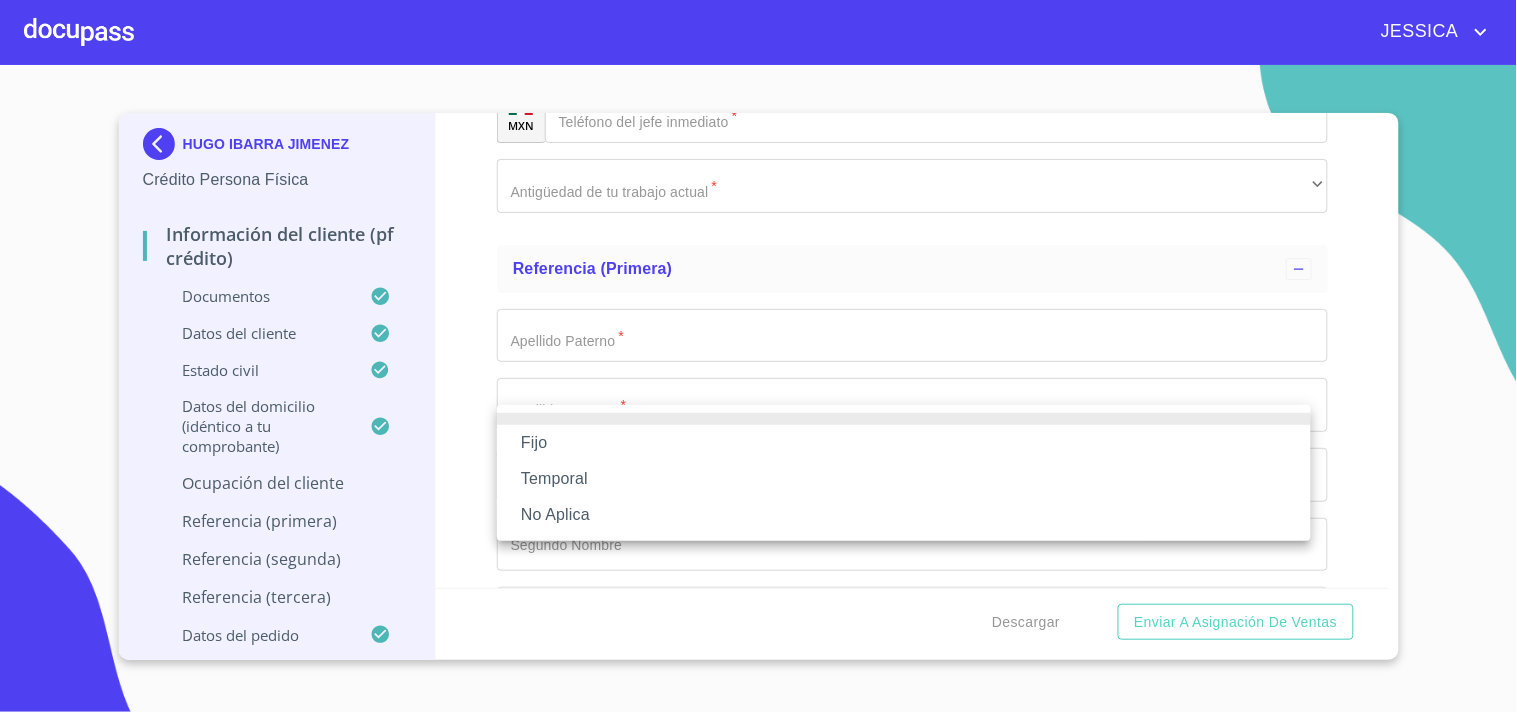 click on "Fijo" at bounding box center [904, 443] 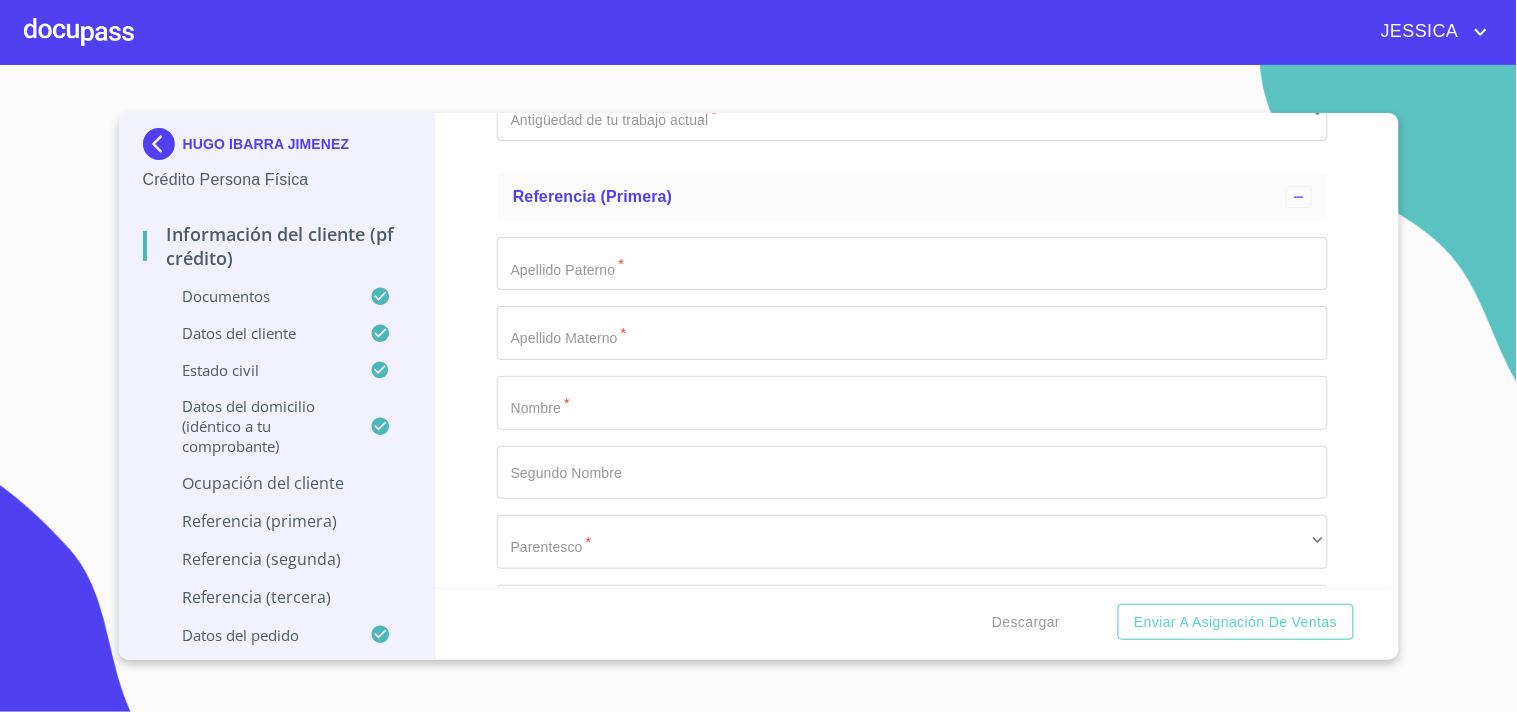 scroll, scrollTop: 9444, scrollLeft: 0, axis: vertical 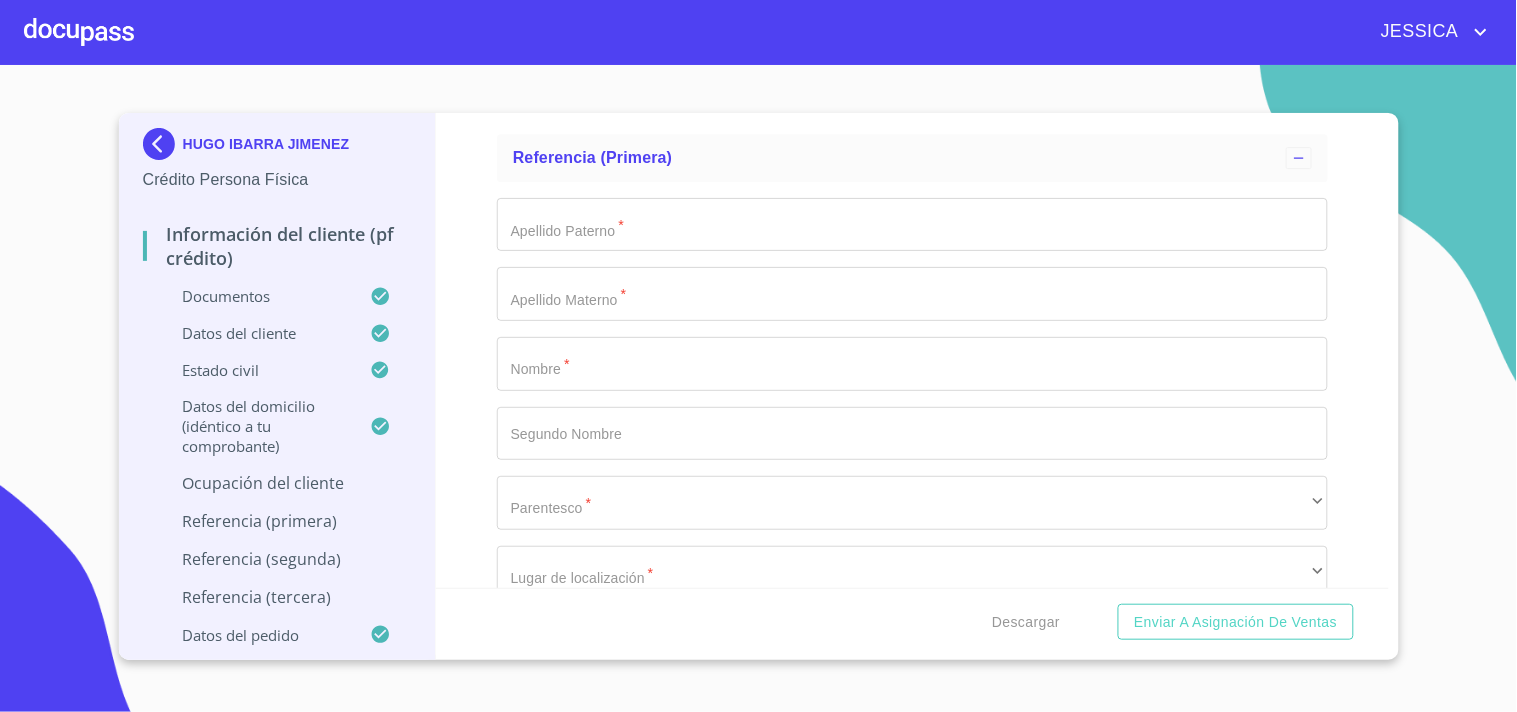 click on "Documento de identificación.   *" at bounding box center (912, -970) 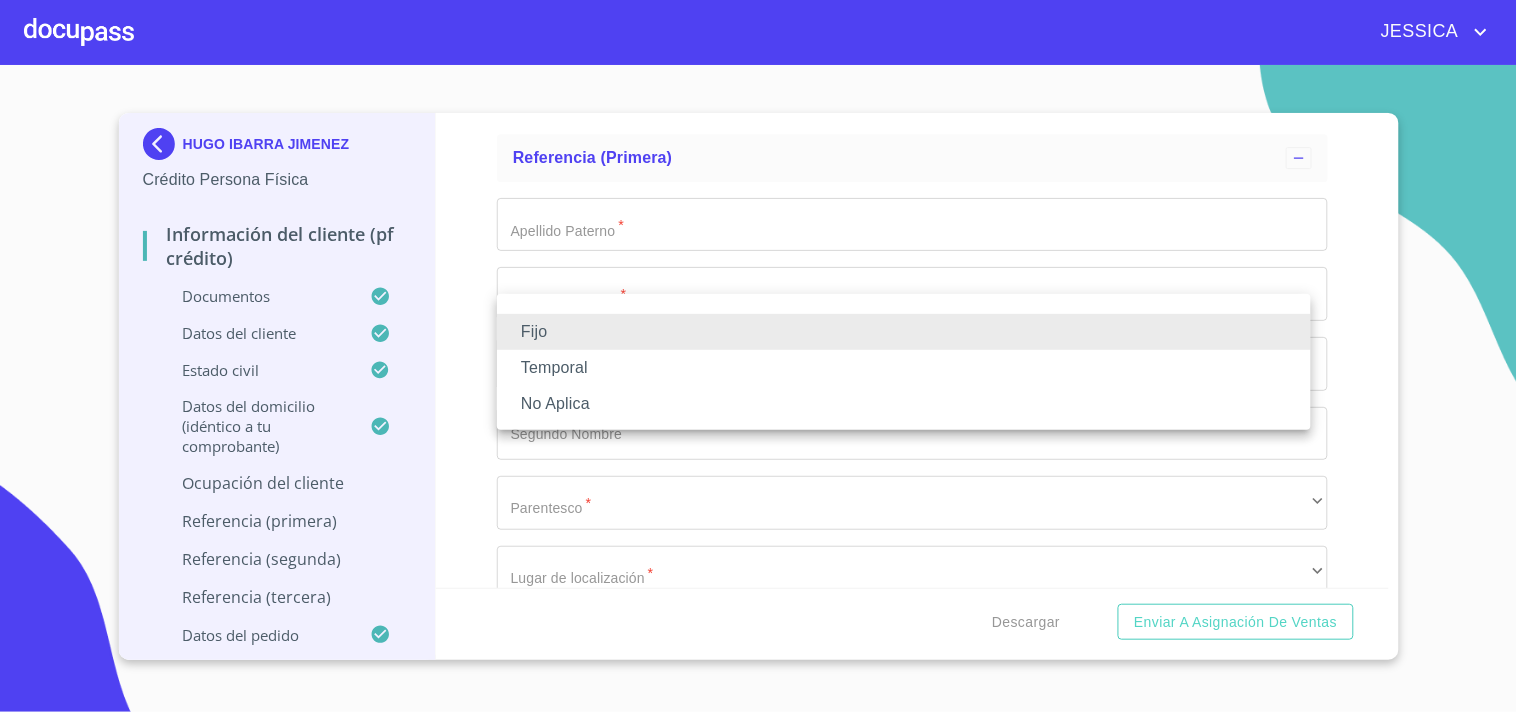 click at bounding box center [758, 356] 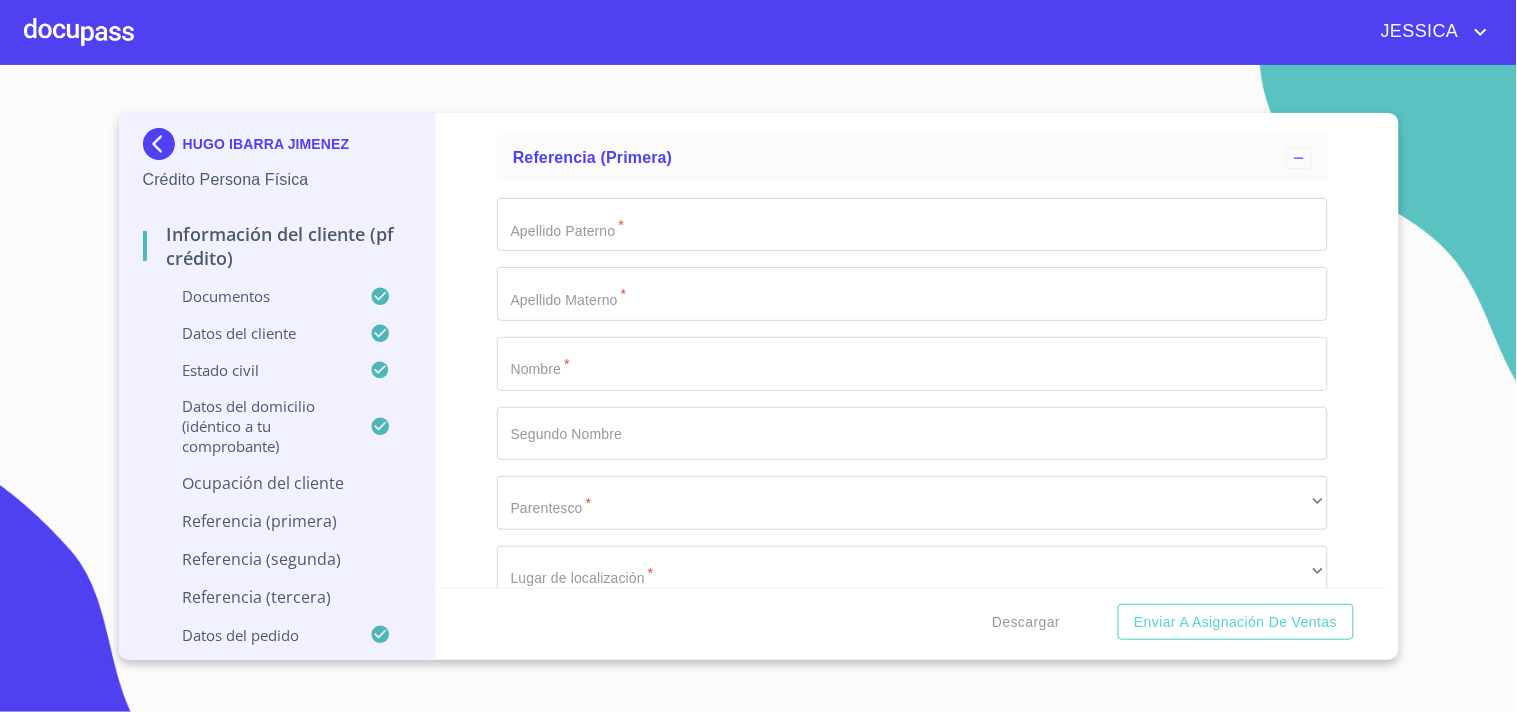 scroll, scrollTop: 9555, scrollLeft: 0, axis: vertical 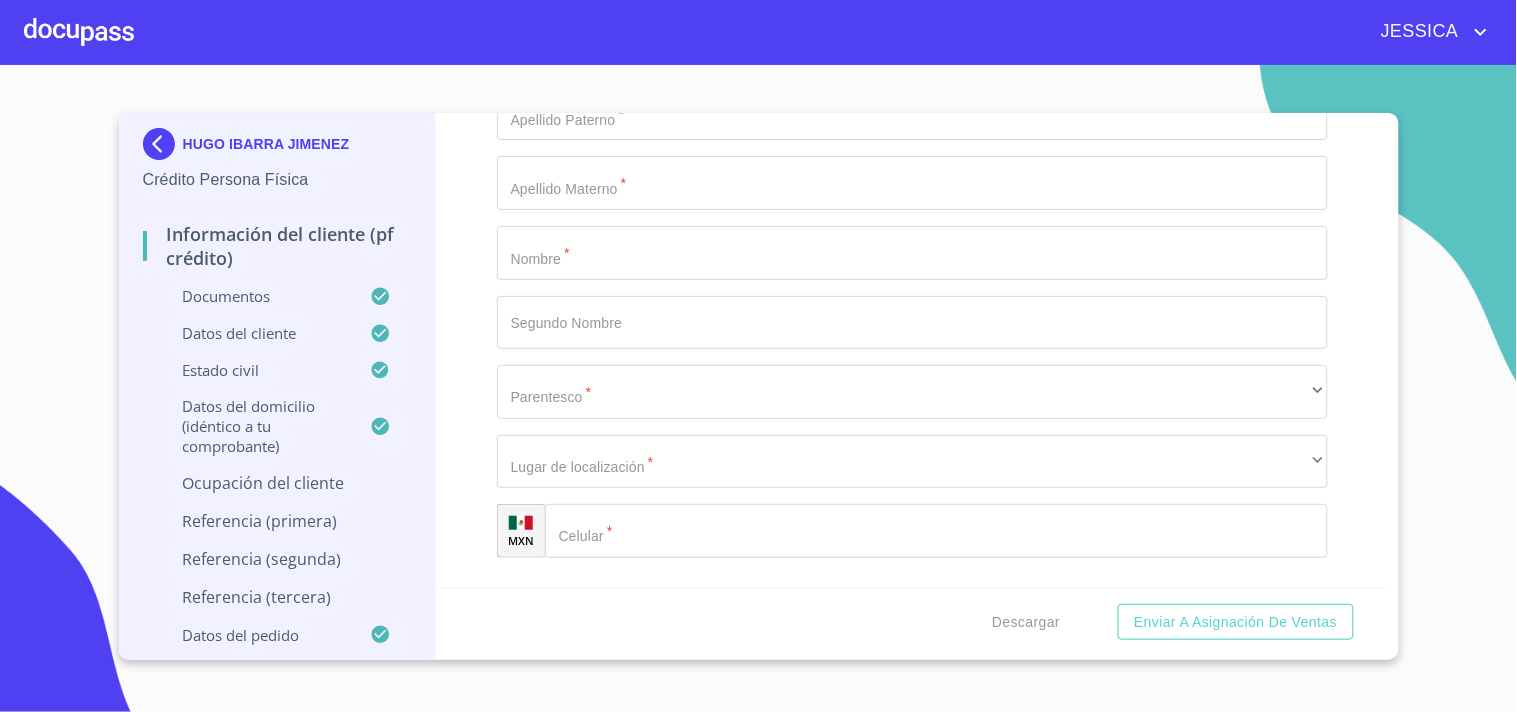 click on "19635" at bounding box center [889, -3480] 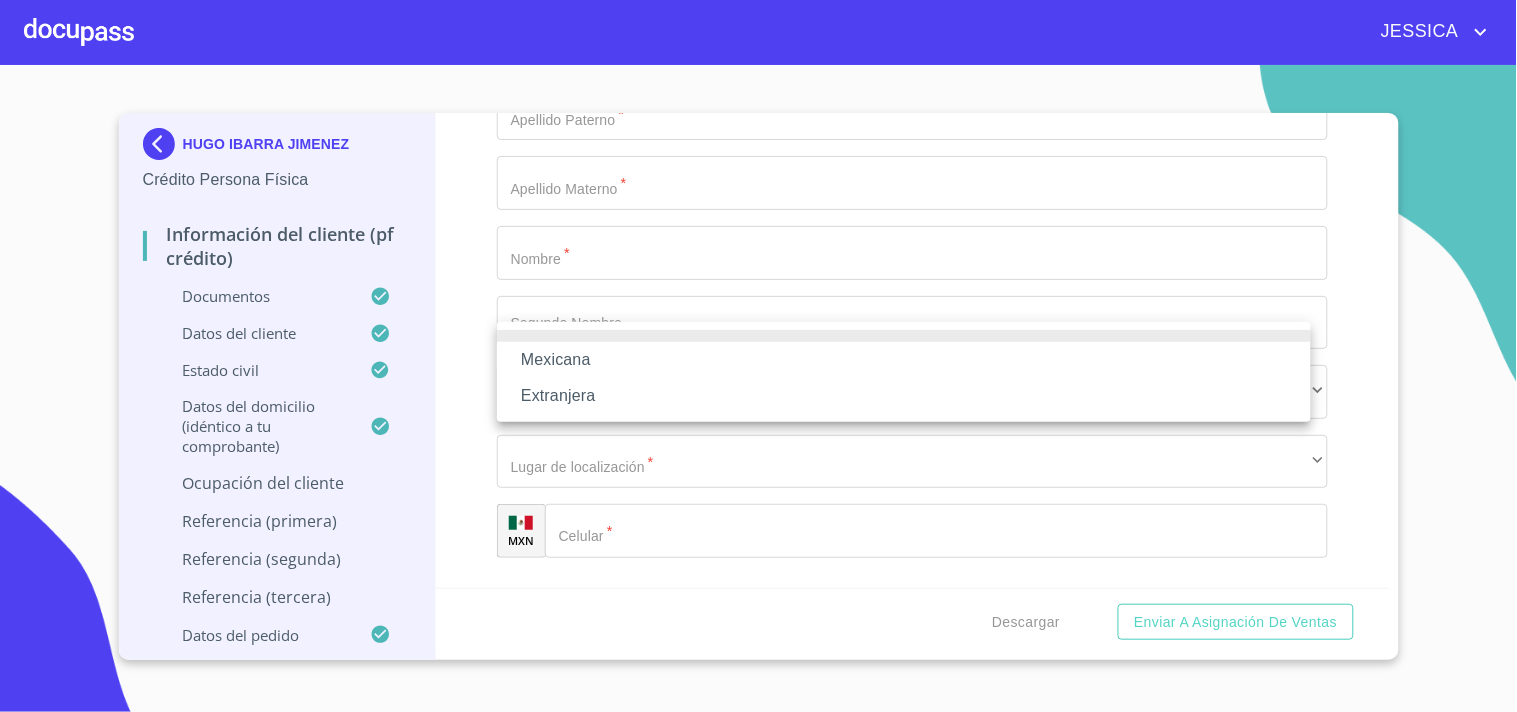 click on "Mexicana" at bounding box center (904, 360) 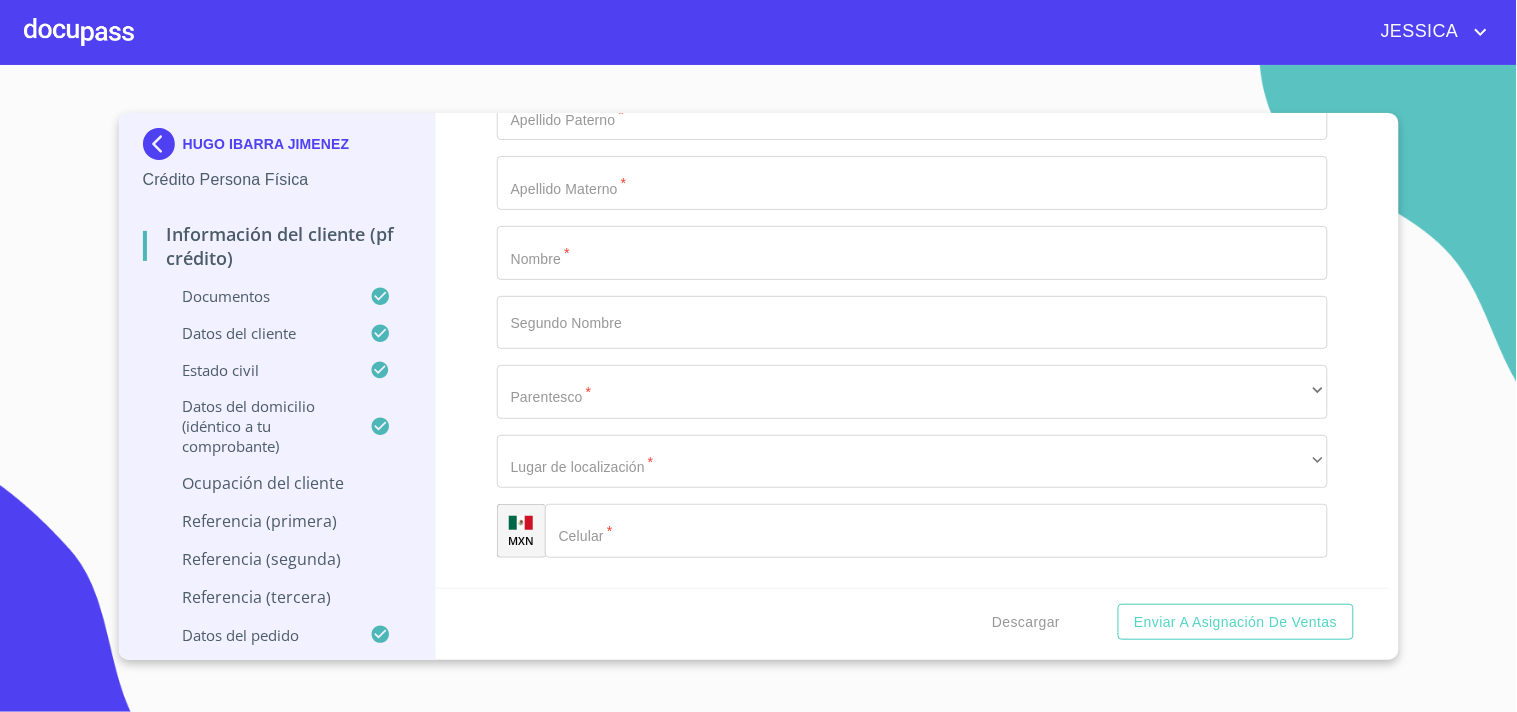 click on "​" at bounding box center [912, -942] 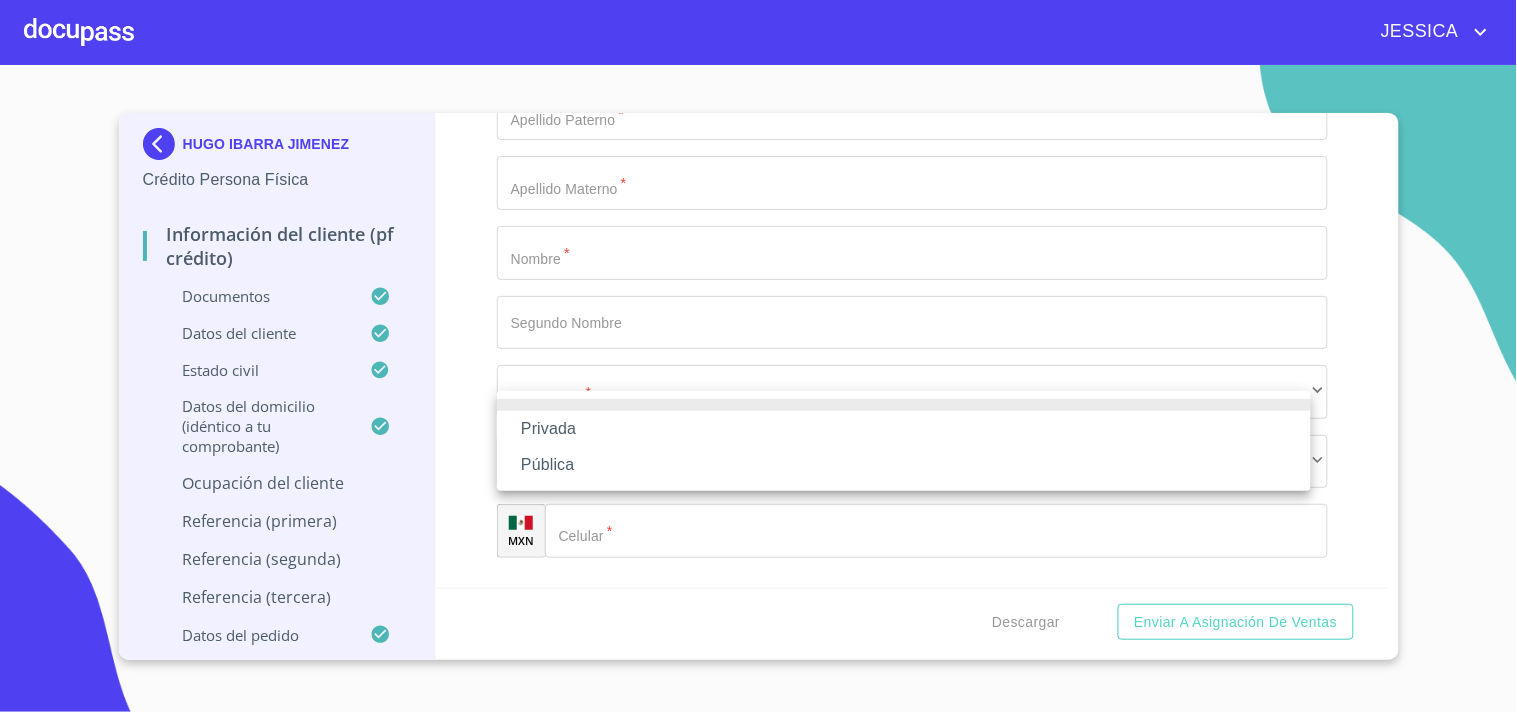 click on "Privada" at bounding box center [904, 429] 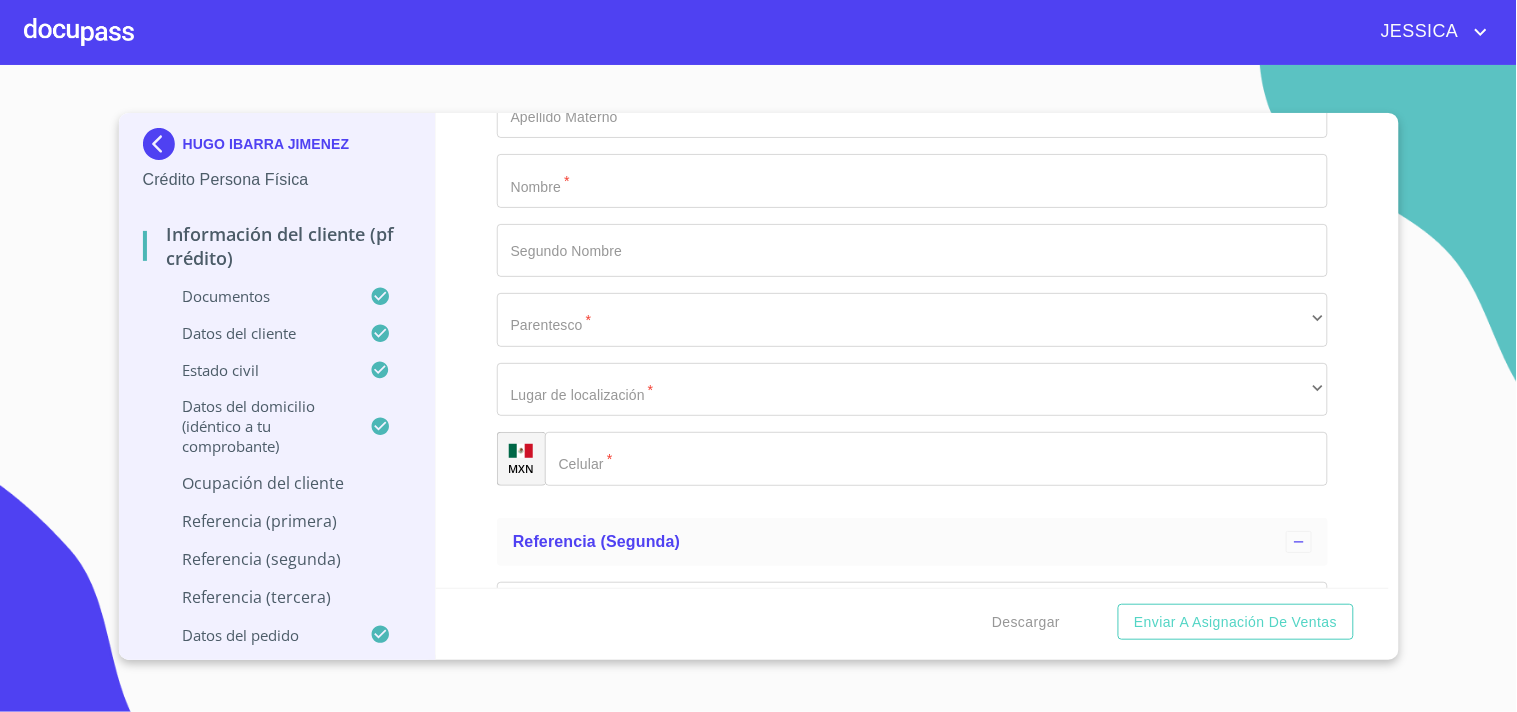 scroll, scrollTop: 9666, scrollLeft: 0, axis: vertical 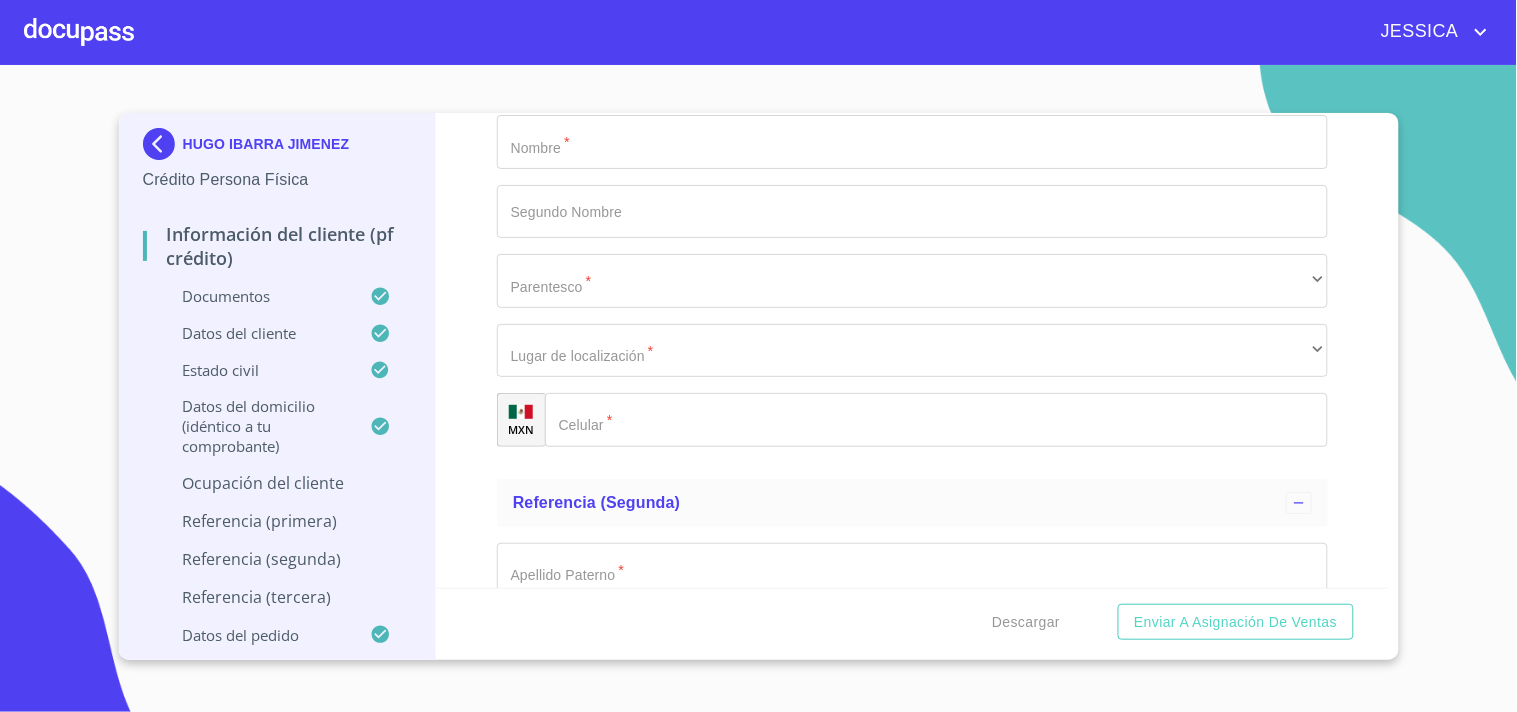 click on "Documento de identificación.   *" at bounding box center (889, -3591) 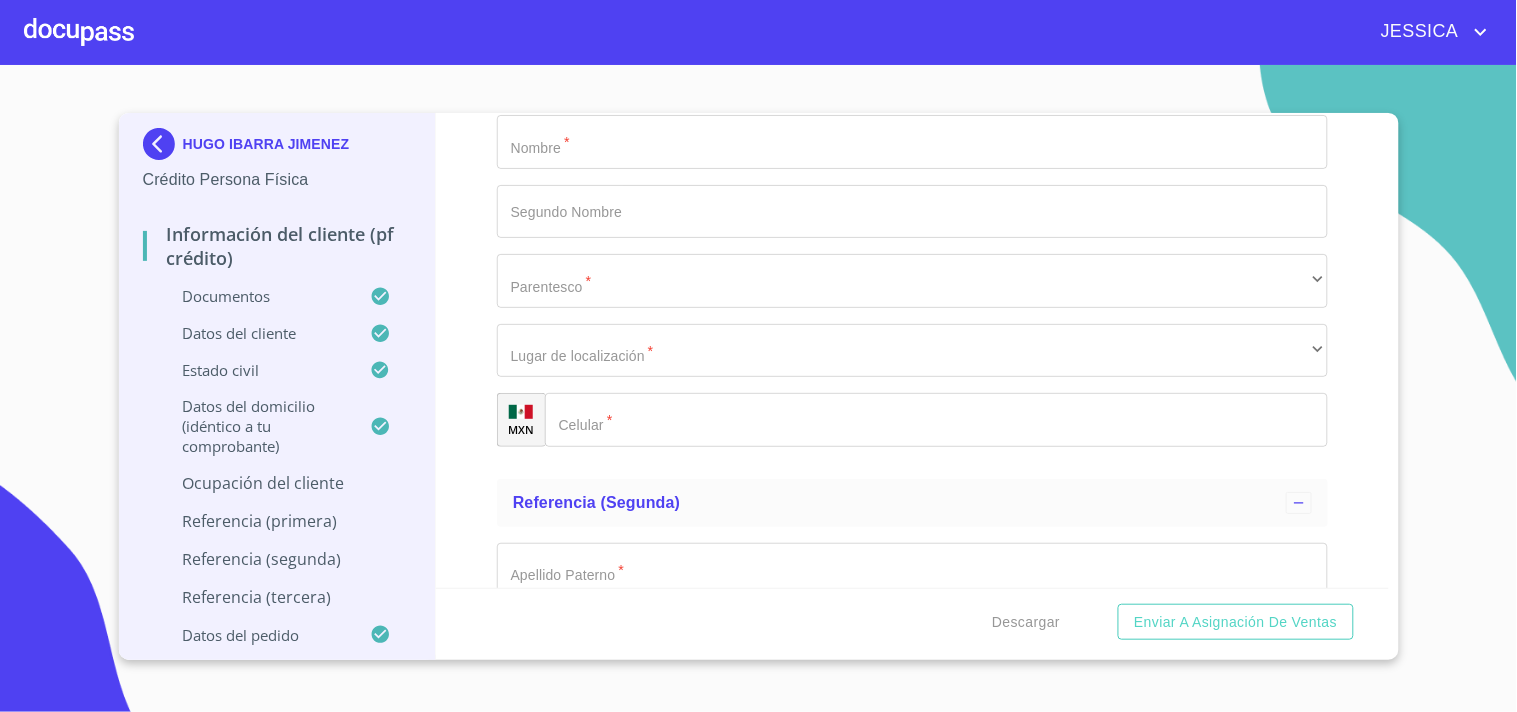 click on "Documento de identificación.   *" at bounding box center (961, -914) 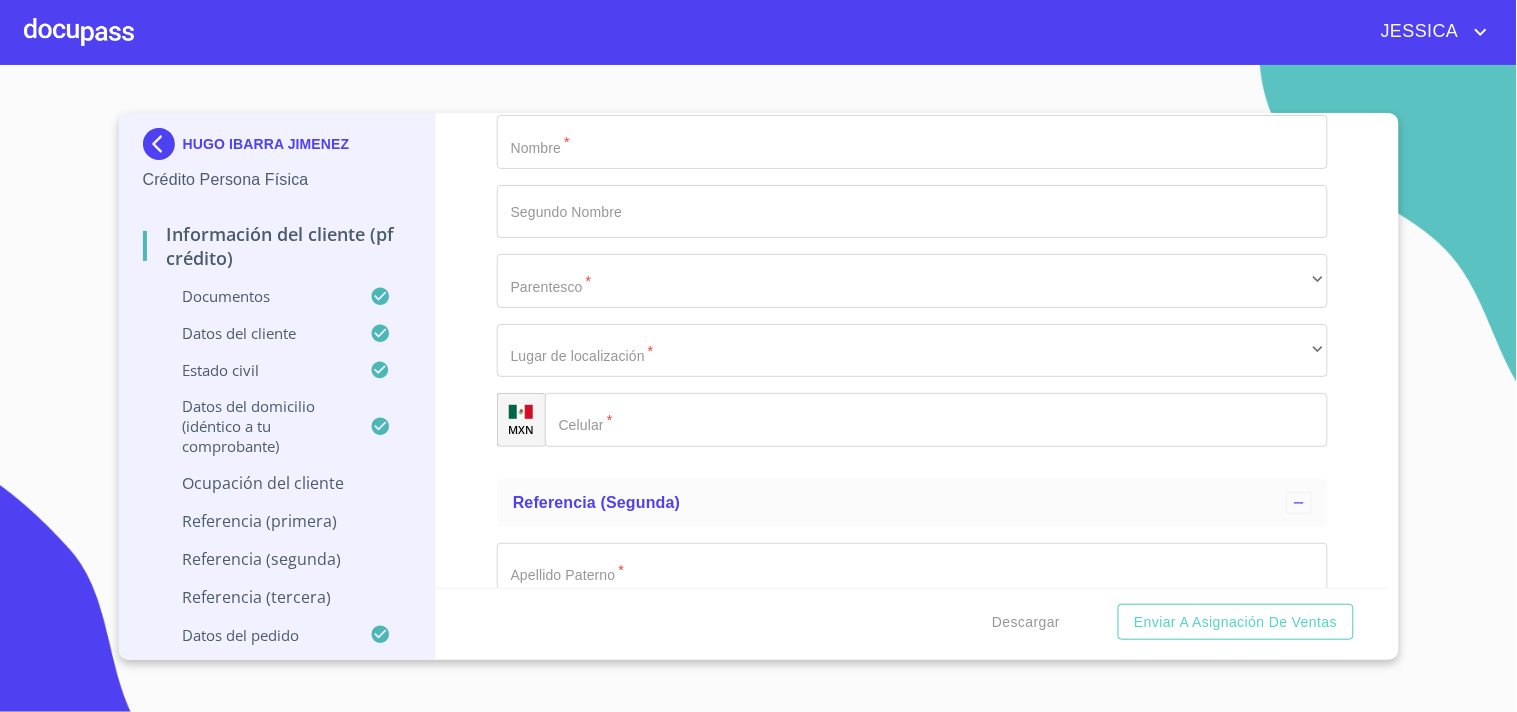 click on "([PHONE])" at bounding box center [942, -914] 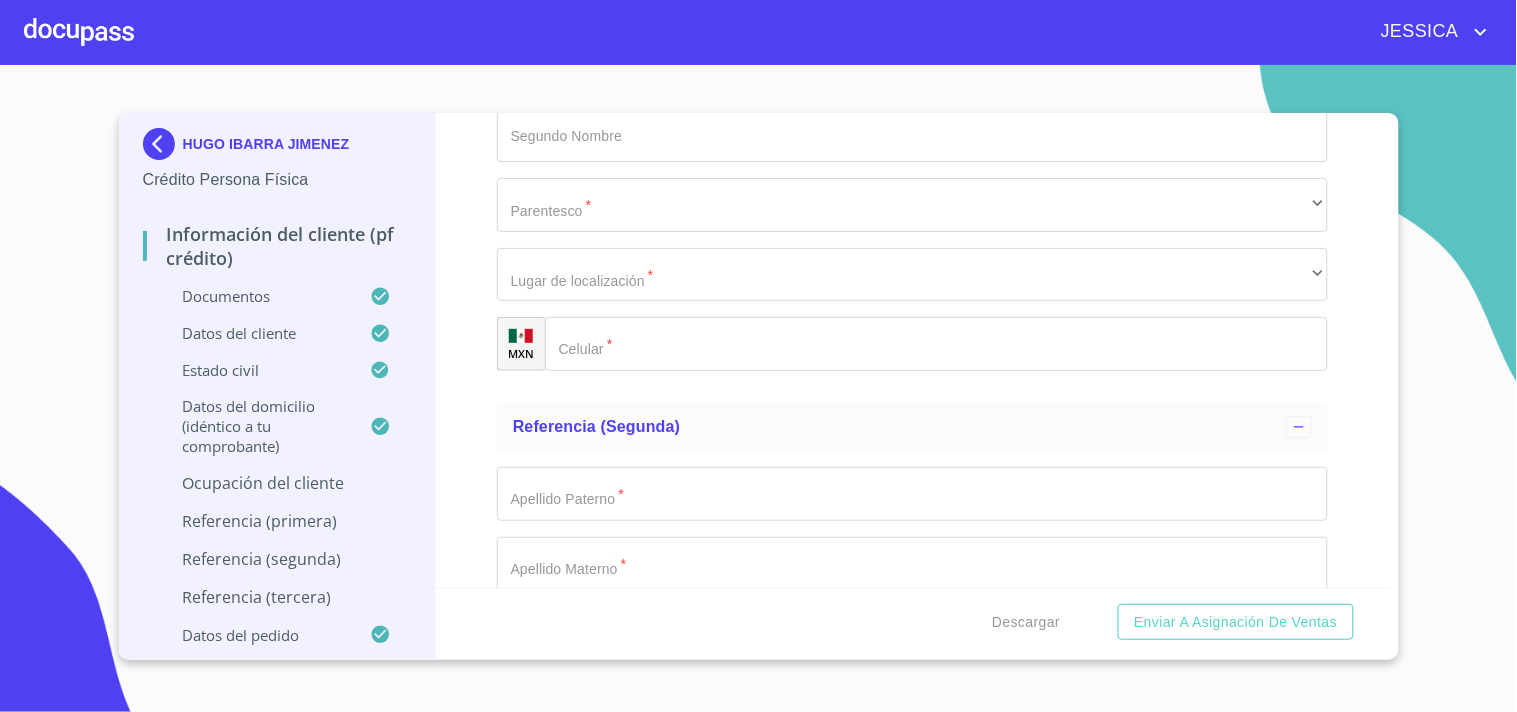 scroll, scrollTop: 9777, scrollLeft: 0, axis: vertical 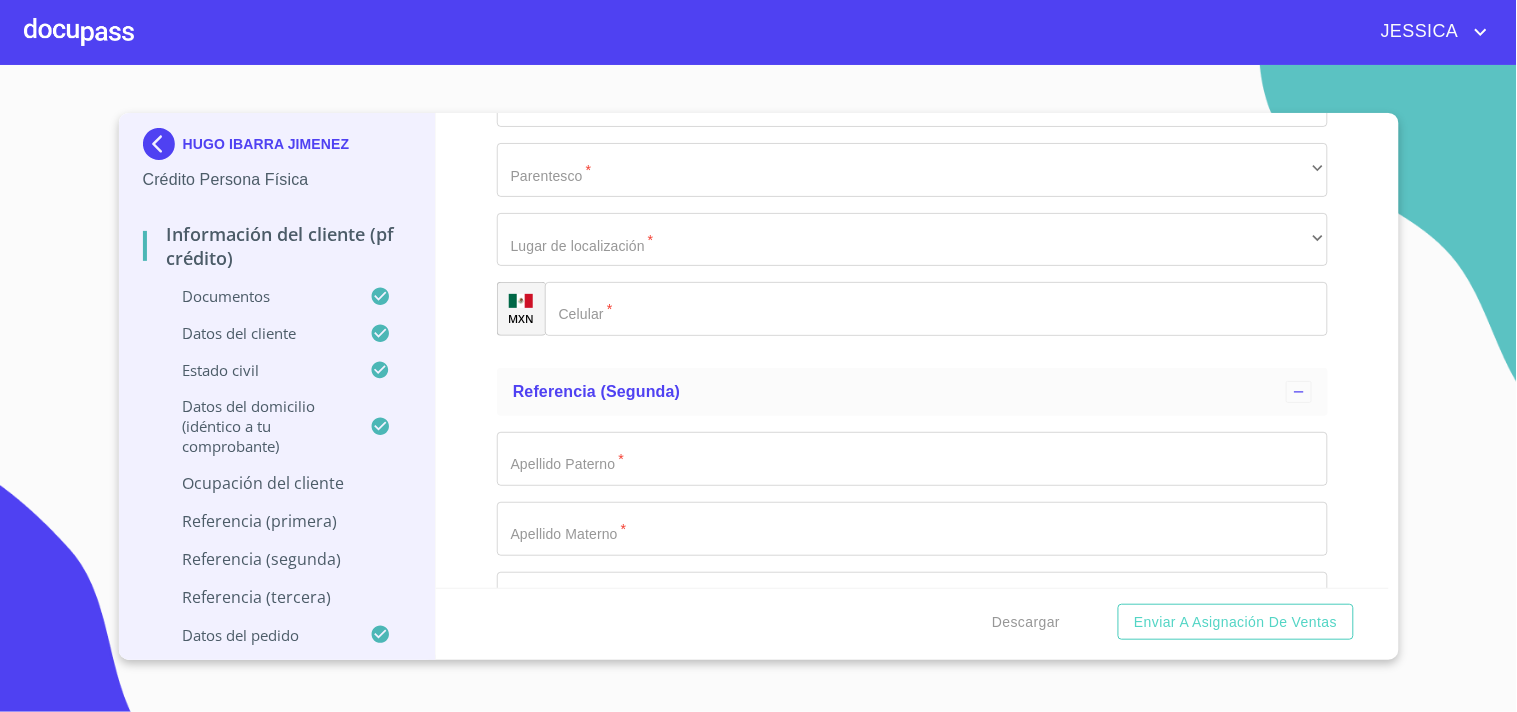 click on "([PHONE])" 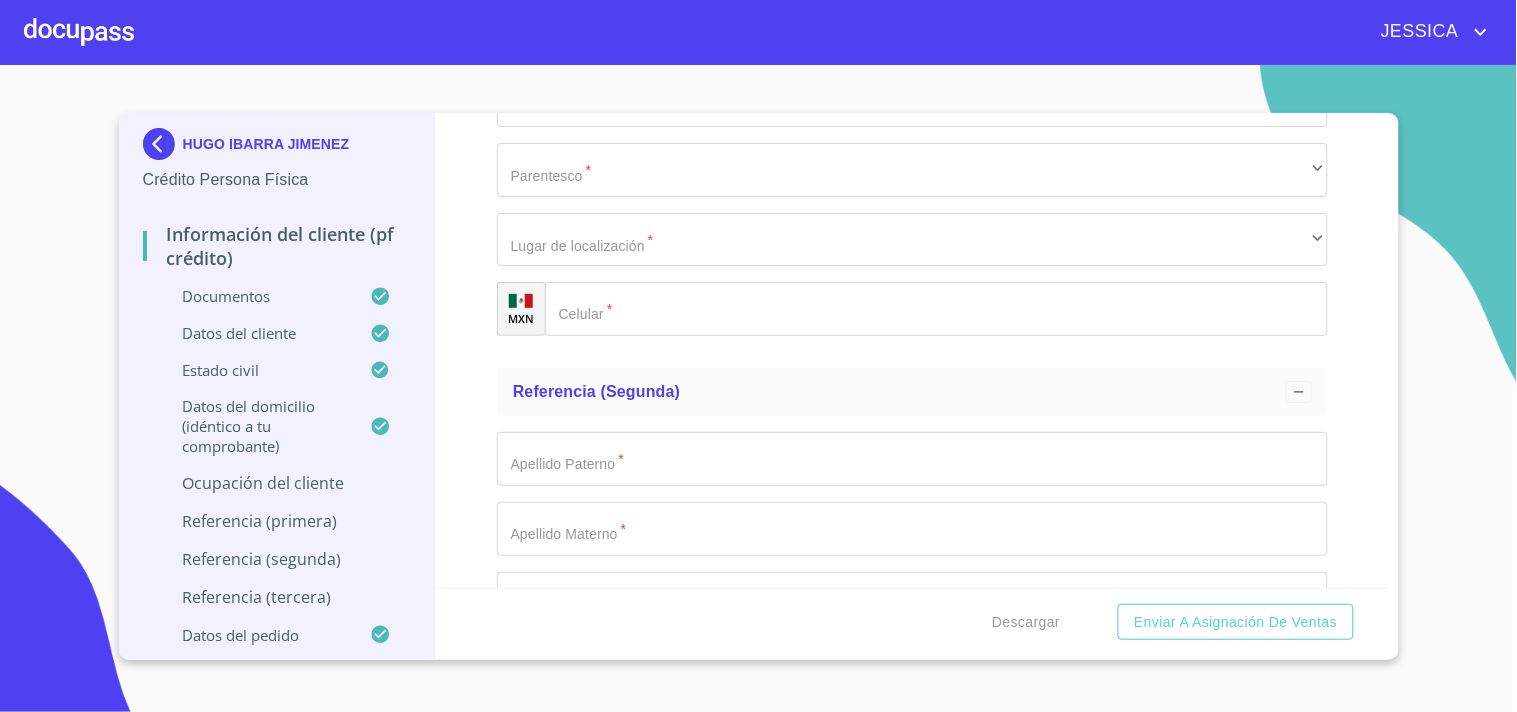 click on "([PHONE])" at bounding box center (942, -1025) 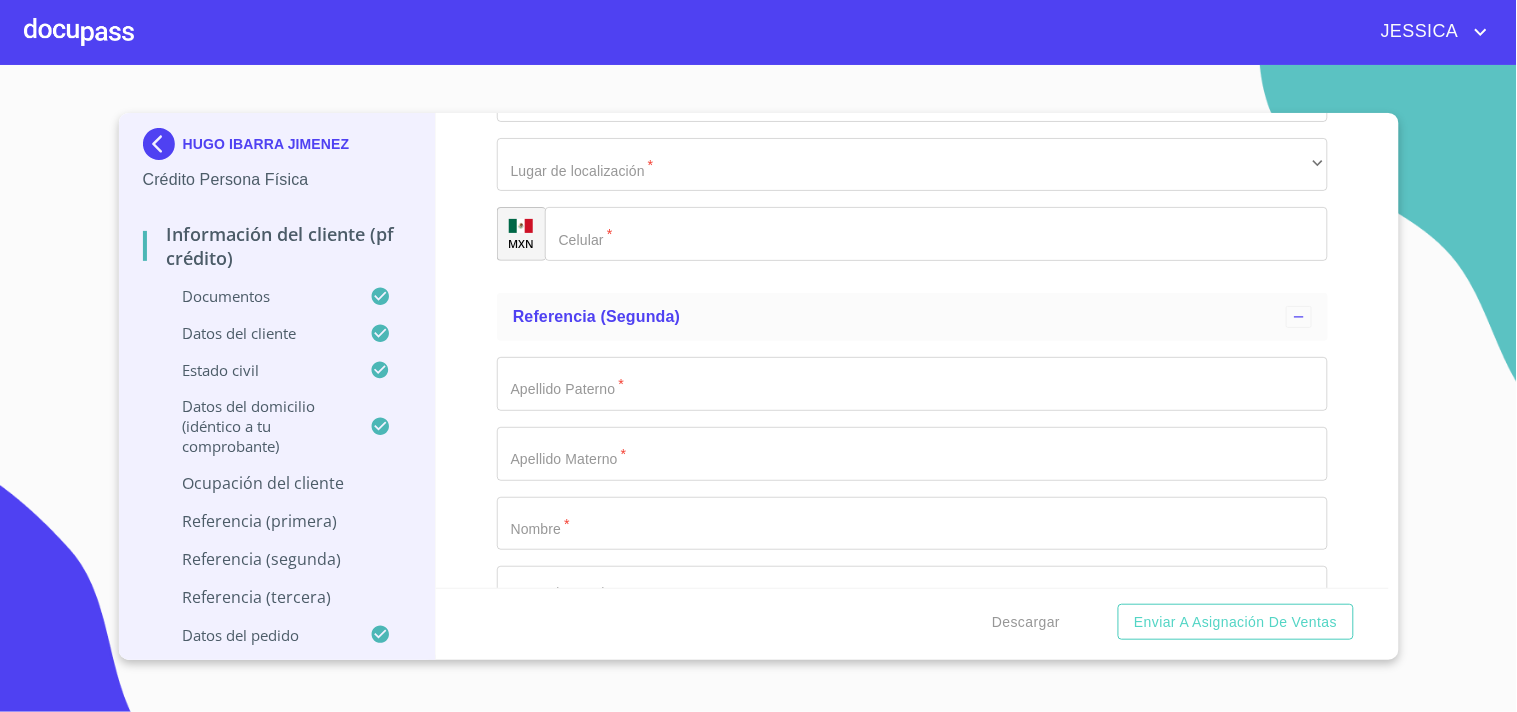 scroll, scrollTop: 9888, scrollLeft: 0, axis: vertical 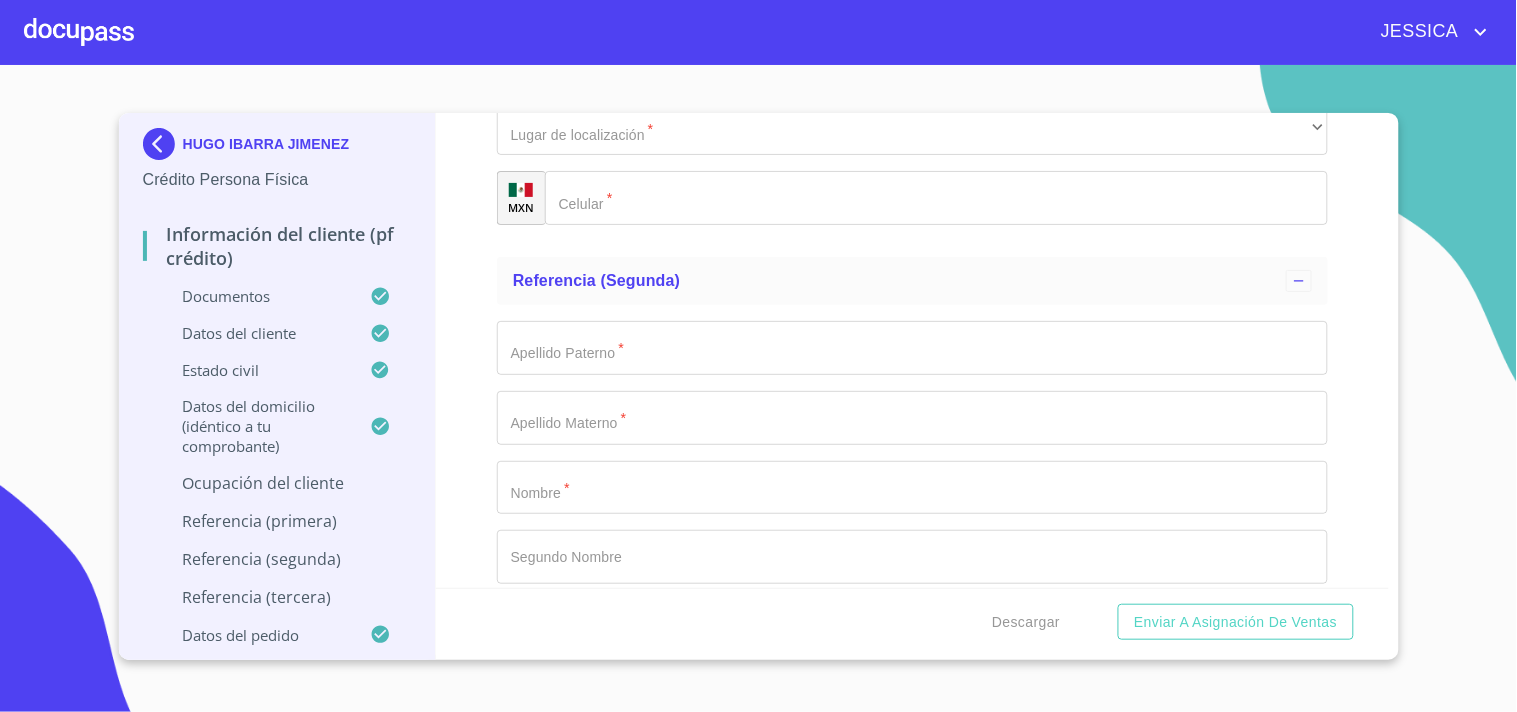 click on "Documento de identificación.   *" at bounding box center (912, -1066) 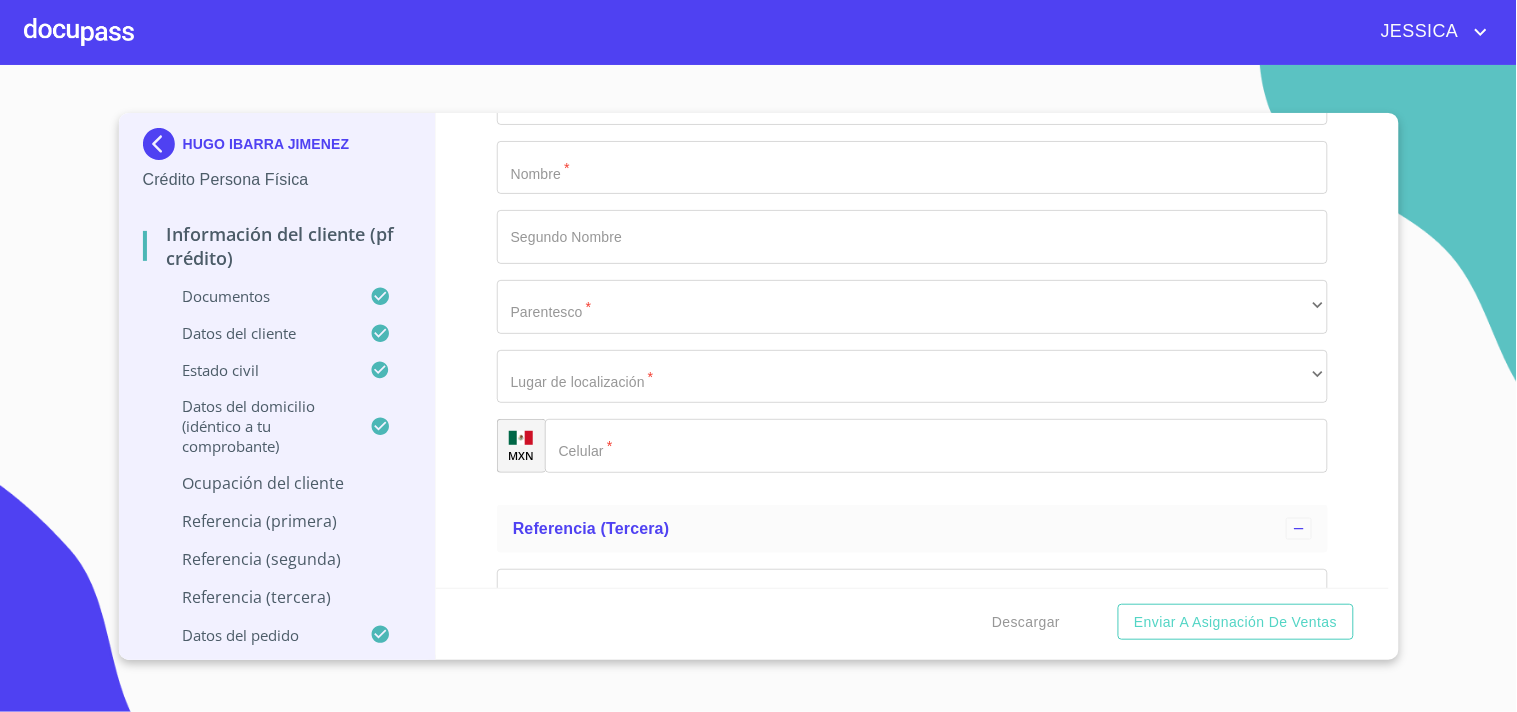scroll, scrollTop: 10222, scrollLeft: 0, axis: vertical 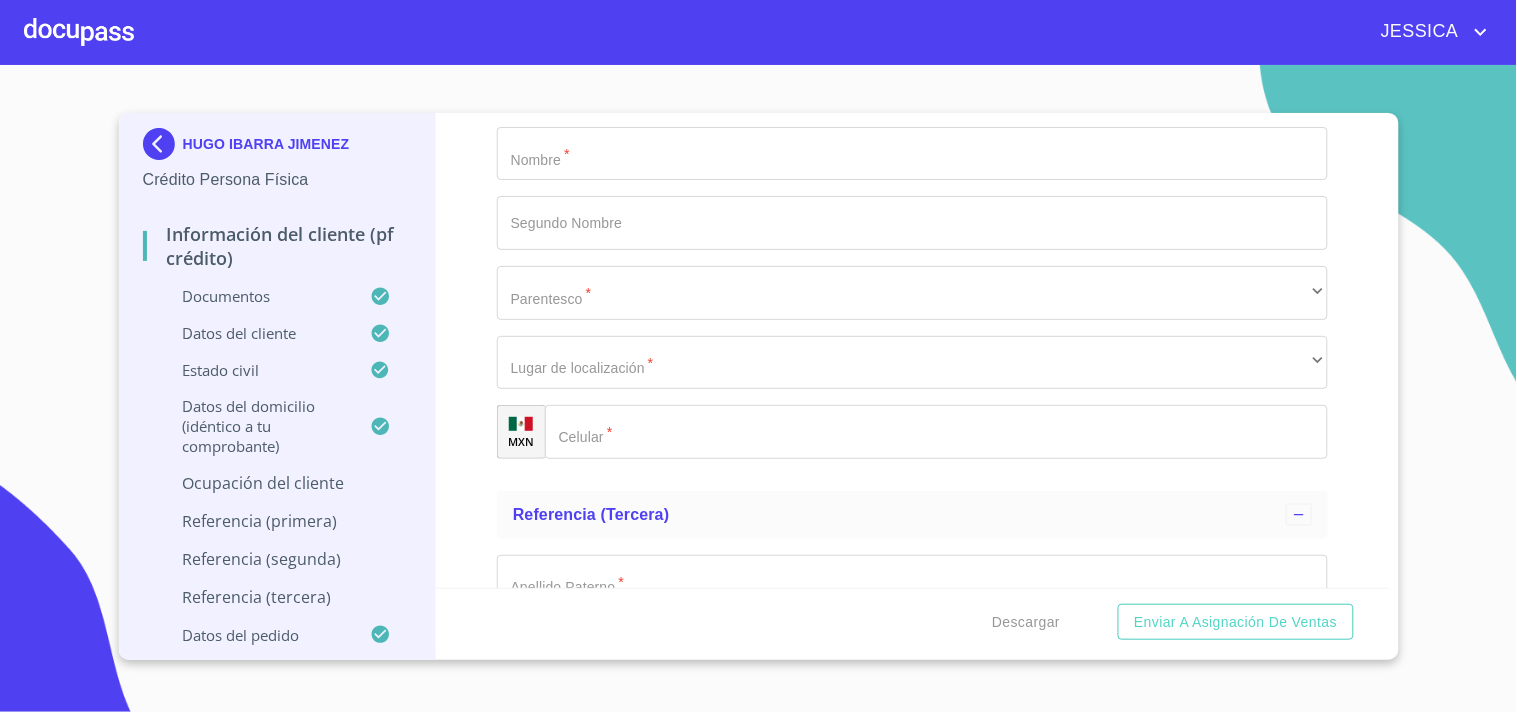 type on "44940" 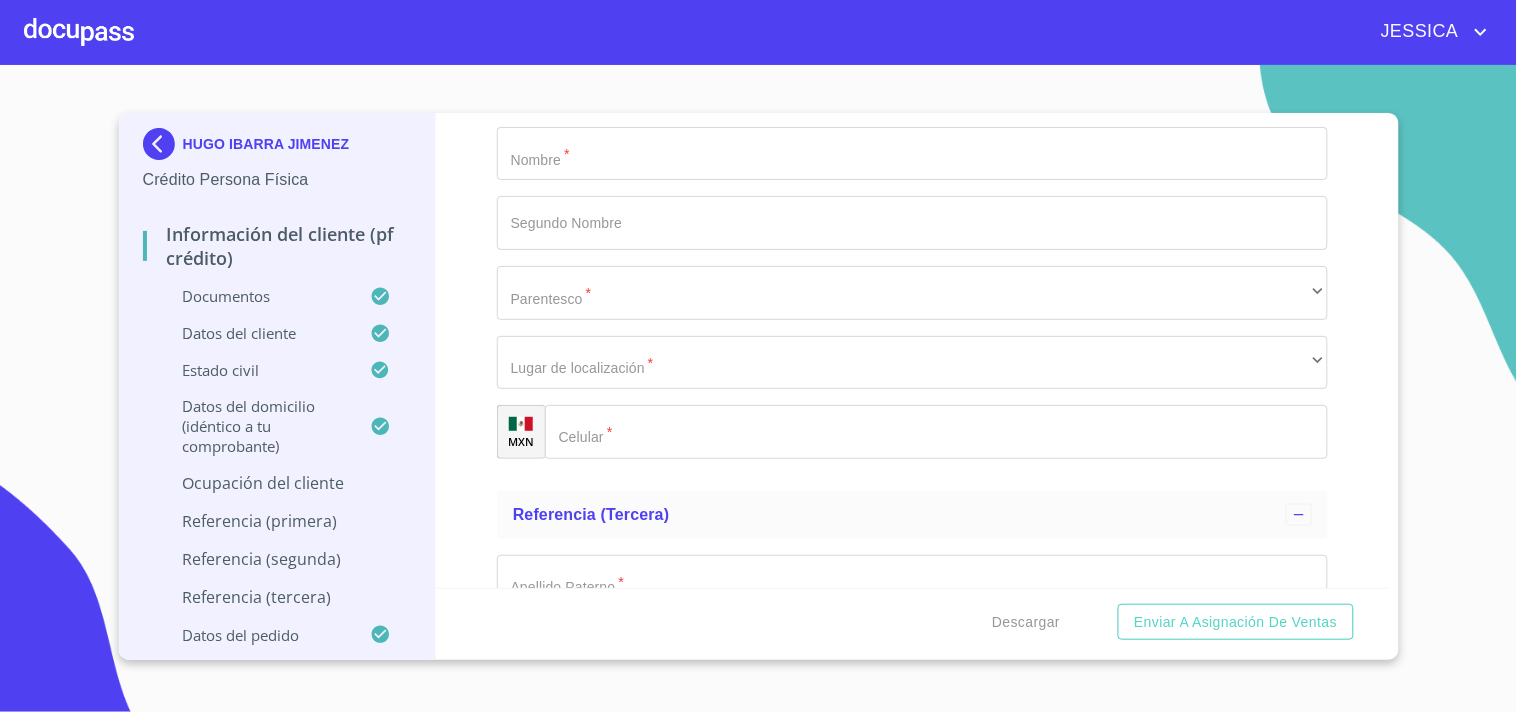 click on "Documento de identificación.   *" at bounding box center [912, -1051] 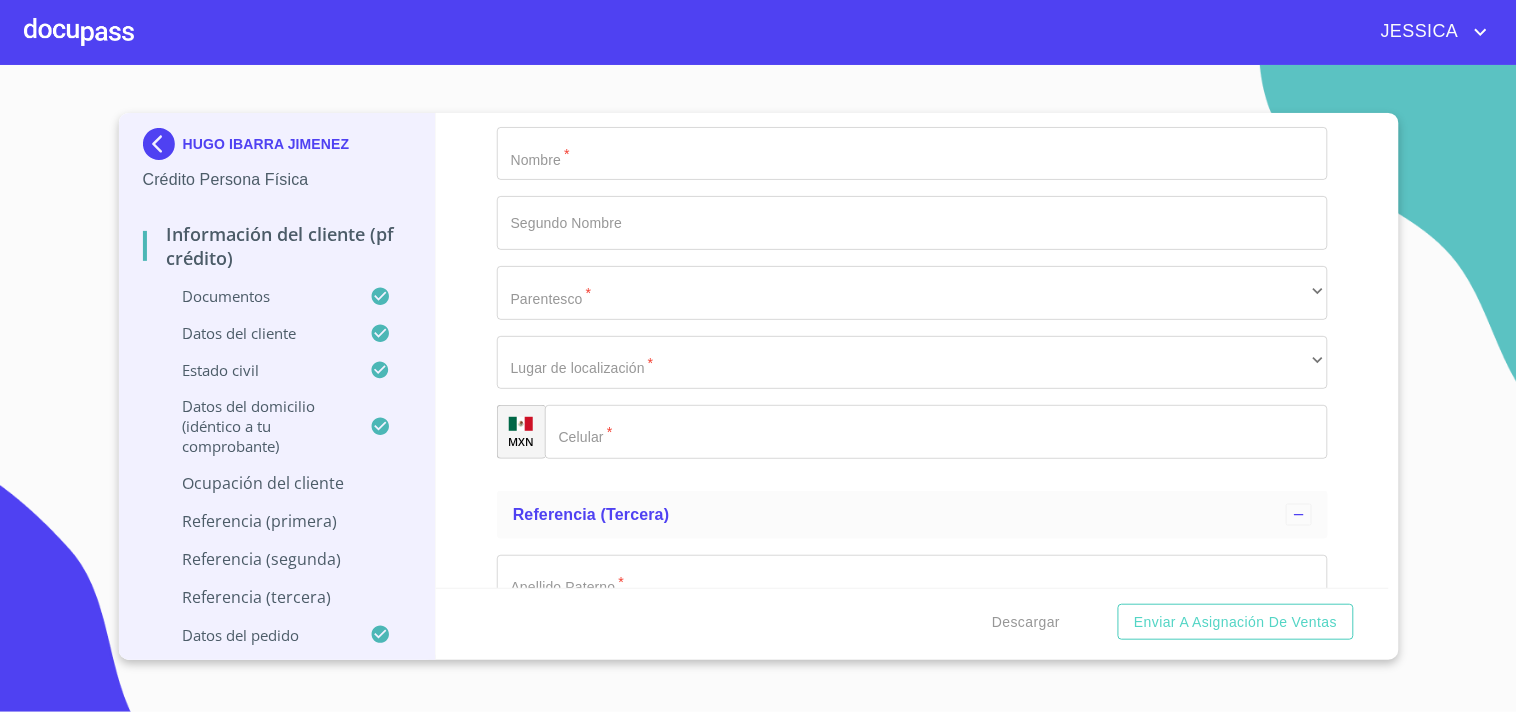 click on "Documento de identificación.   *" at bounding box center (912, -1051) 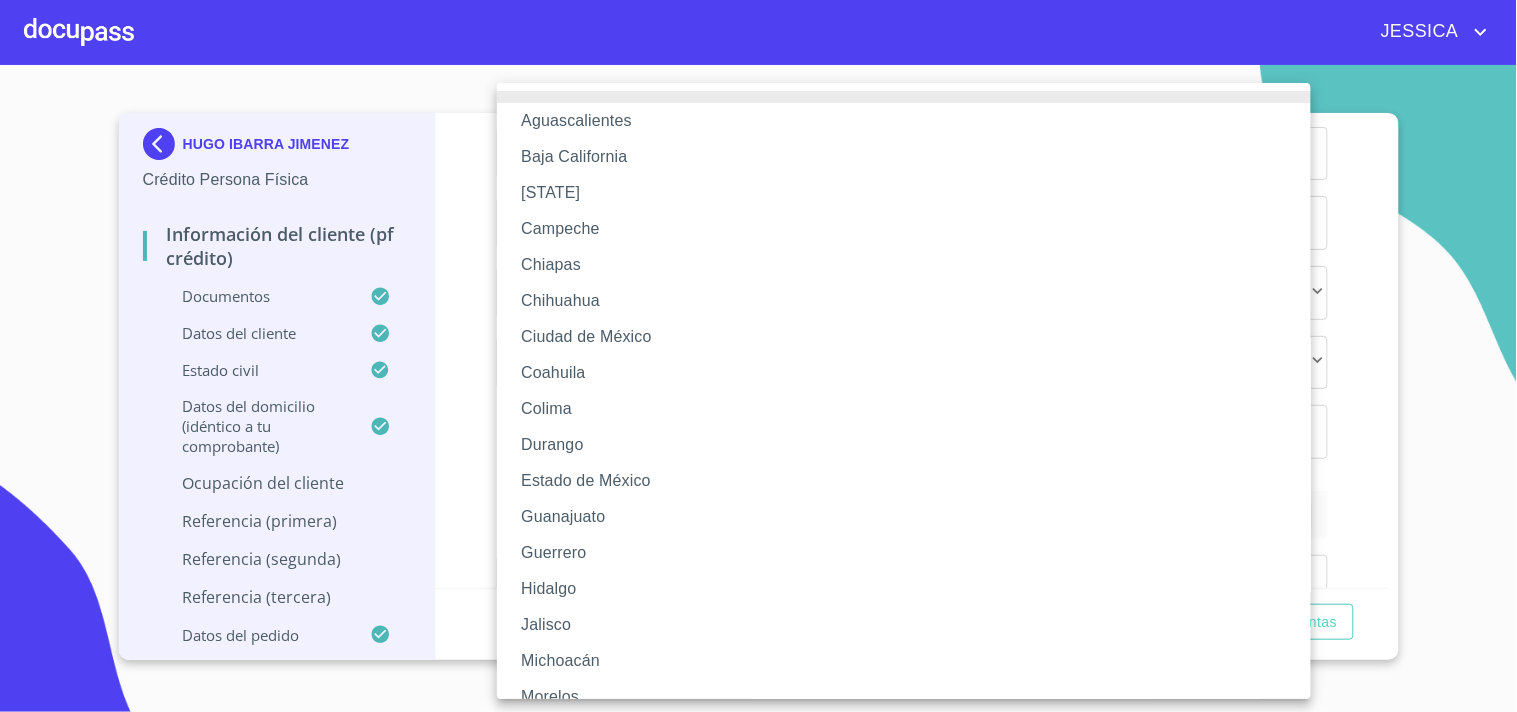click on "Jalisco" at bounding box center [912, 625] 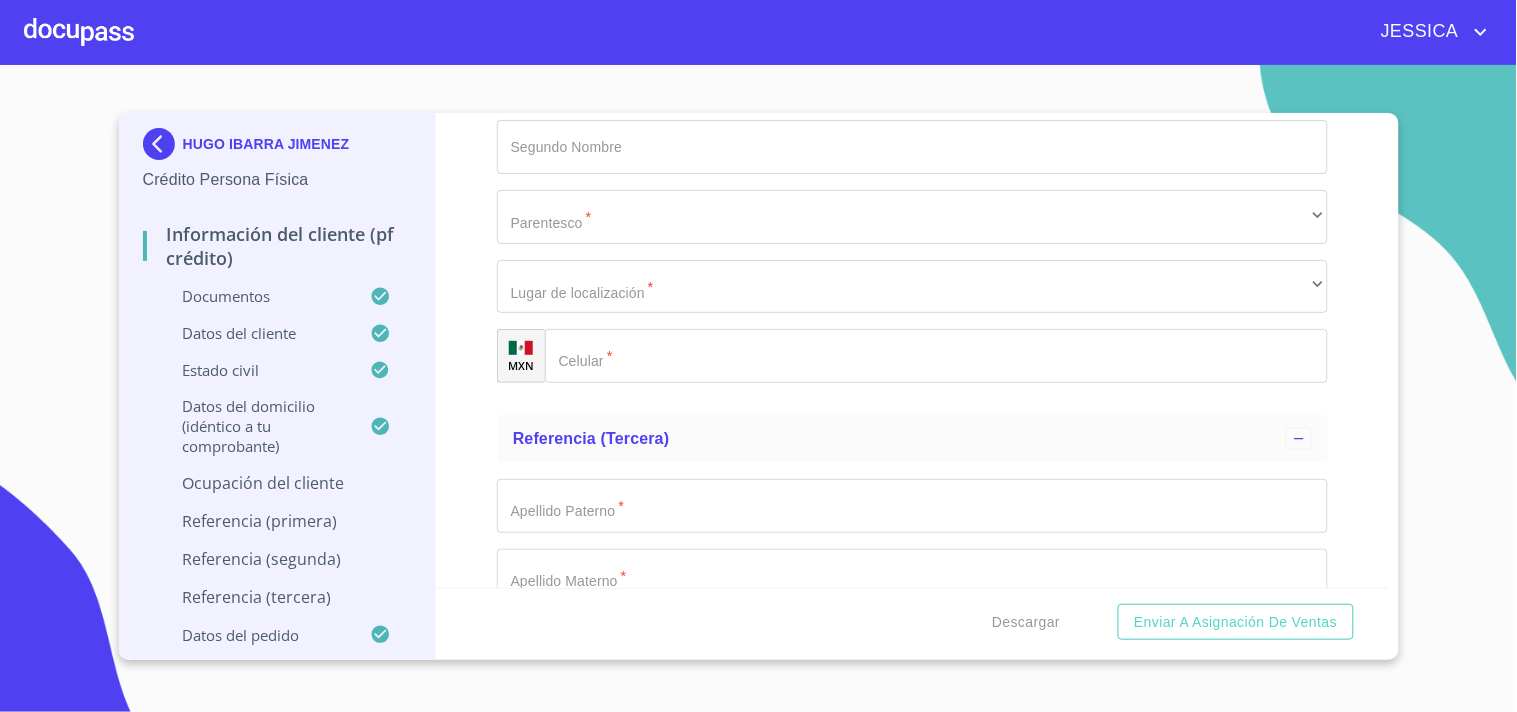 scroll, scrollTop: 10333, scrollLeft: 0, axis: vertical 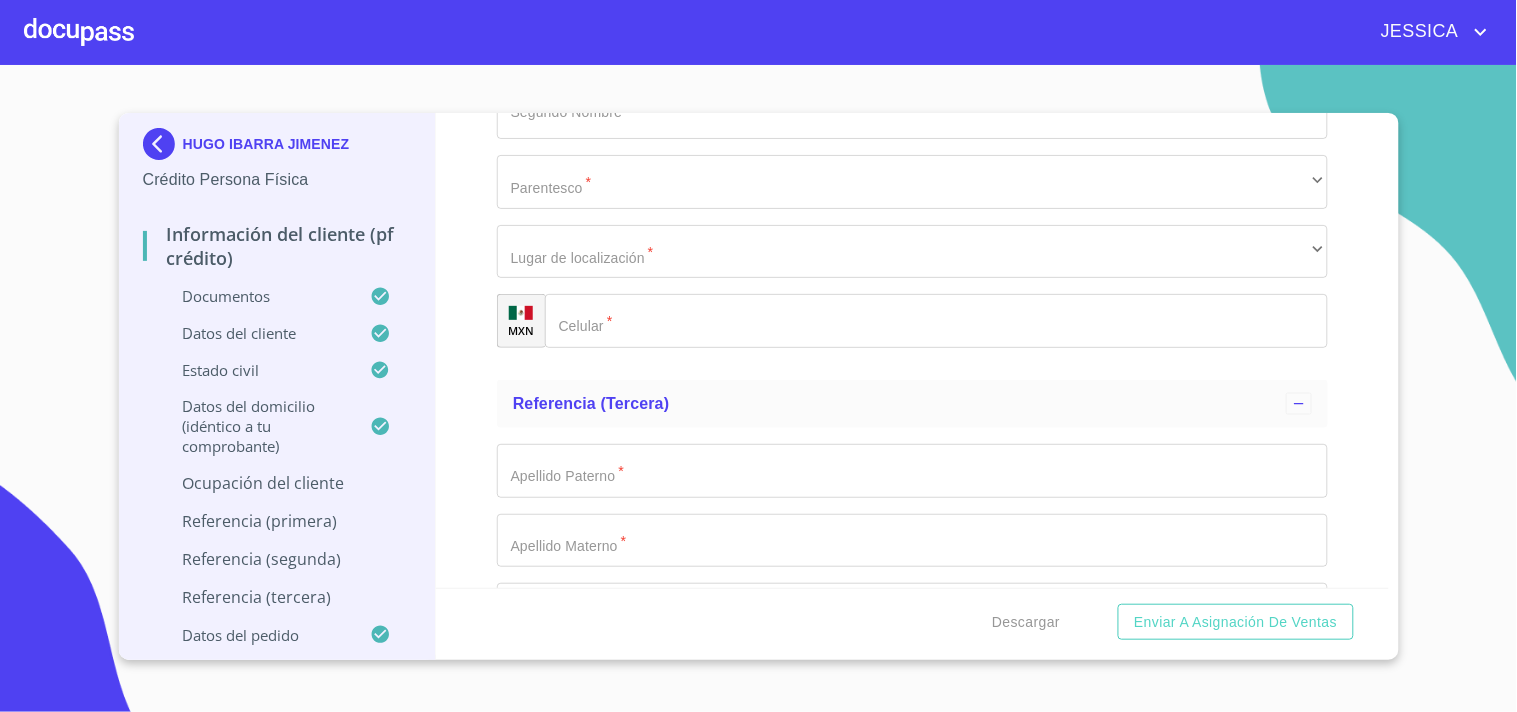 click on "Documento de identificación.   *" at bounding box center [912, -1023] 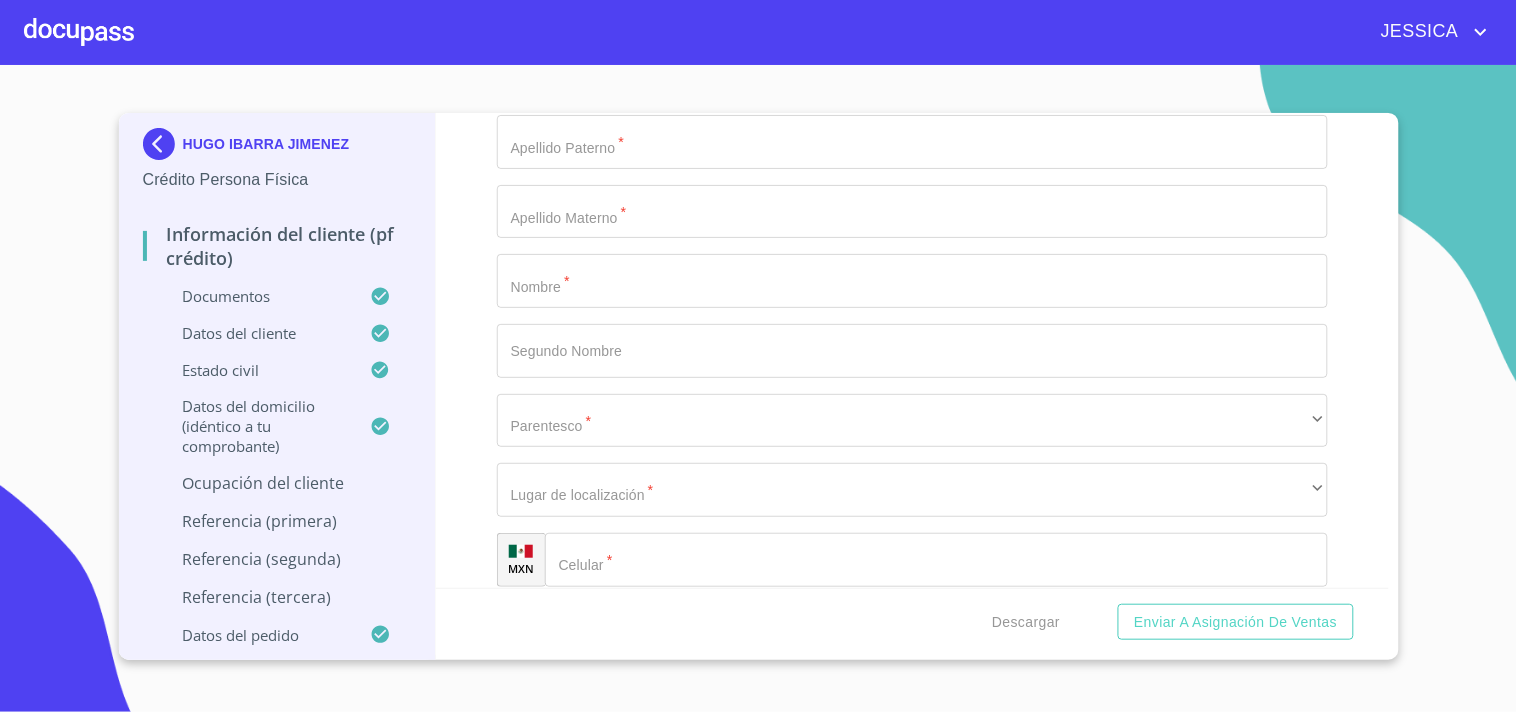 scroll, scrollTop: 10666, scrollLeft: 0, axis: vertical 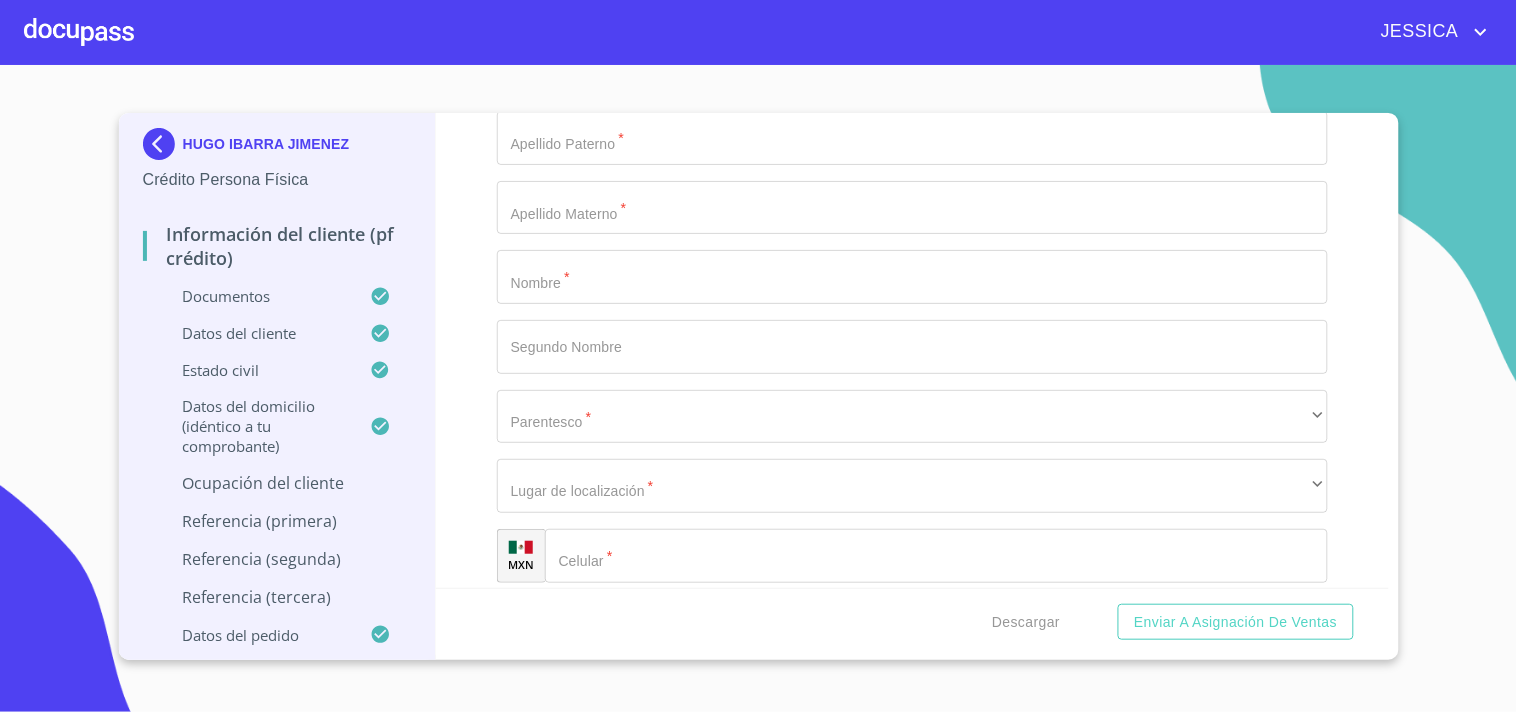 click on "​" at bounding box center (912, -1147) 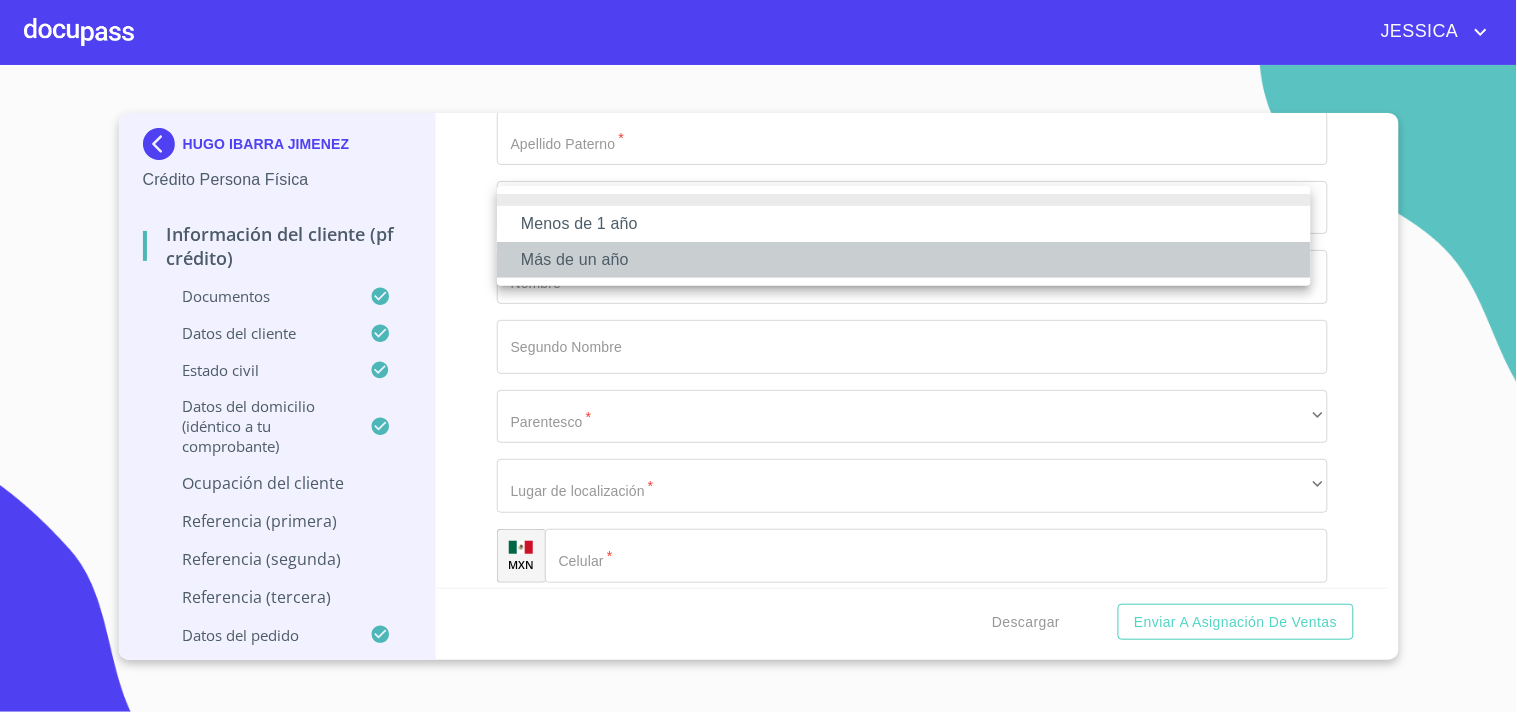 click on "Más de un año" at bounding box center (904, 260) 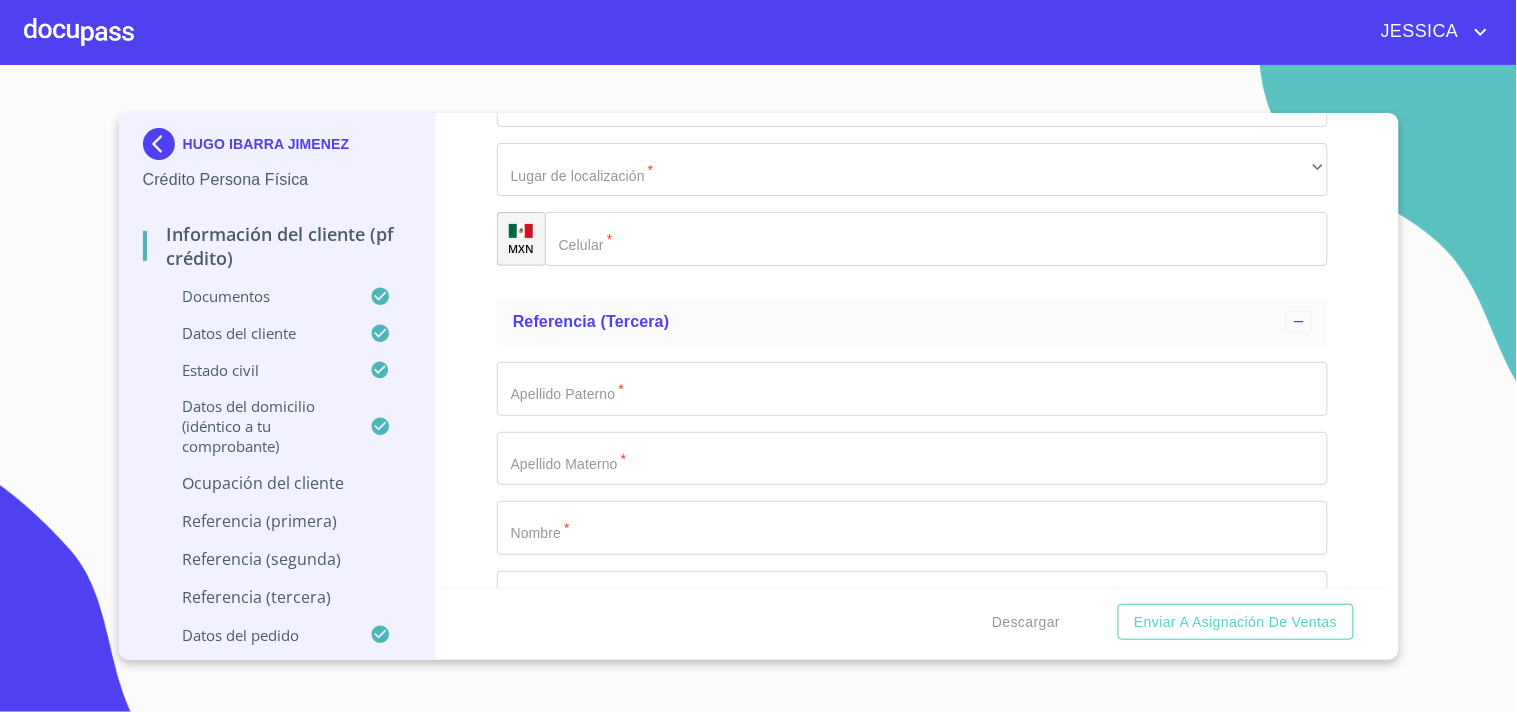 scroll, scrollTop: 10333, scrollLeft: 0, axis: vertical 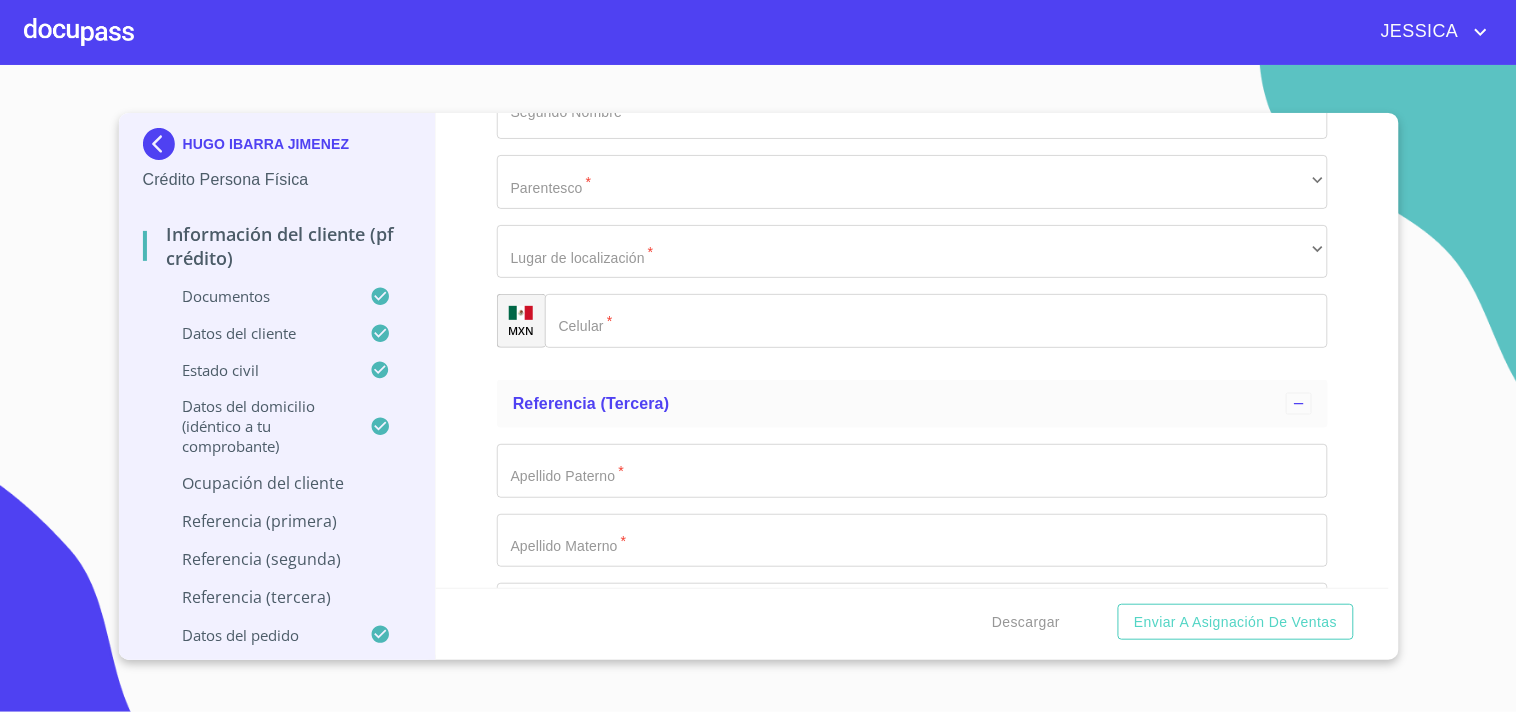 click on "Documento de identificación.   *" at bounding box center [889, -4258] 